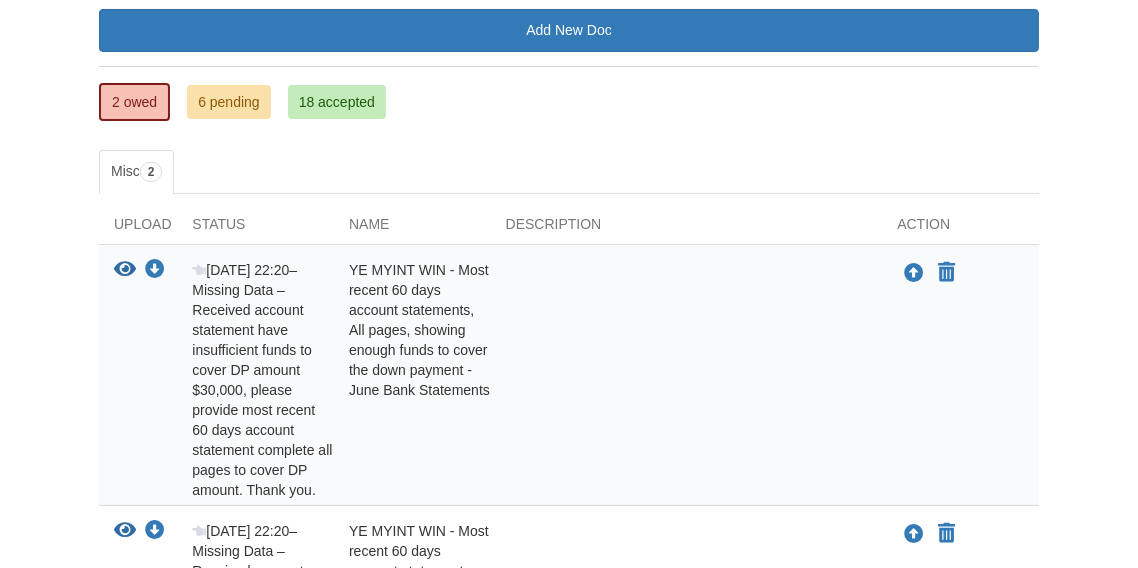 scroll, scrollTop: 387, scrollLeft: 0, axis: vertical 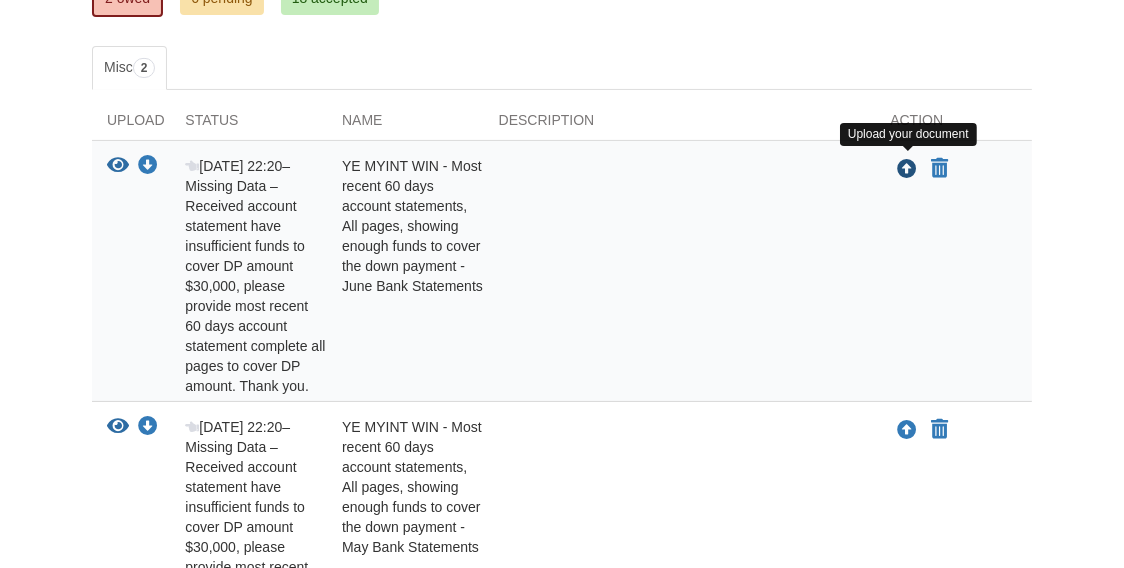 click at bounding box center [907, 170] 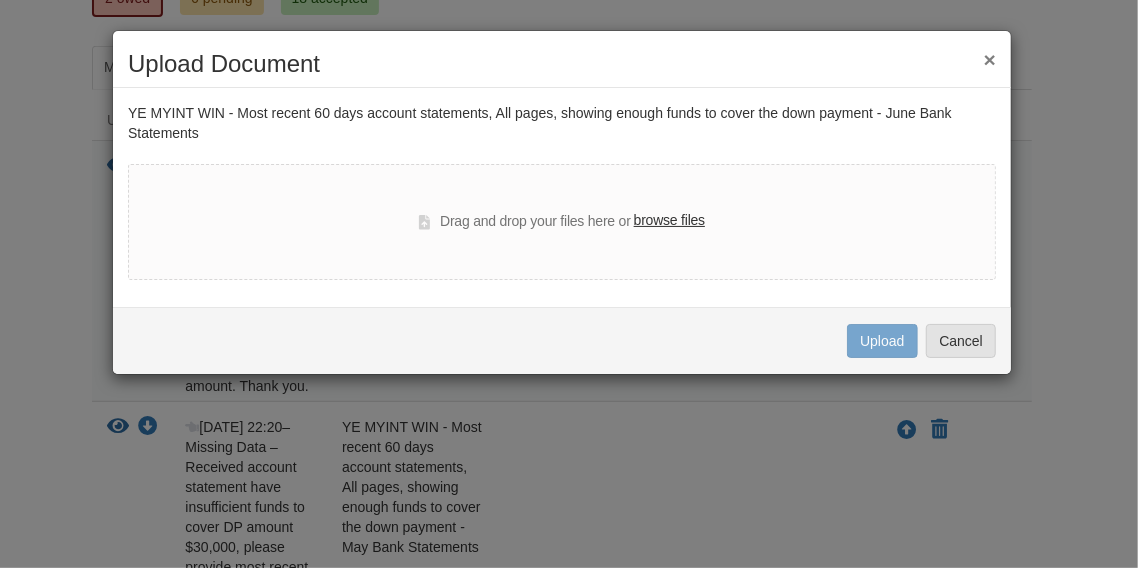 click on "browse files" at bounding box center (669, 221) 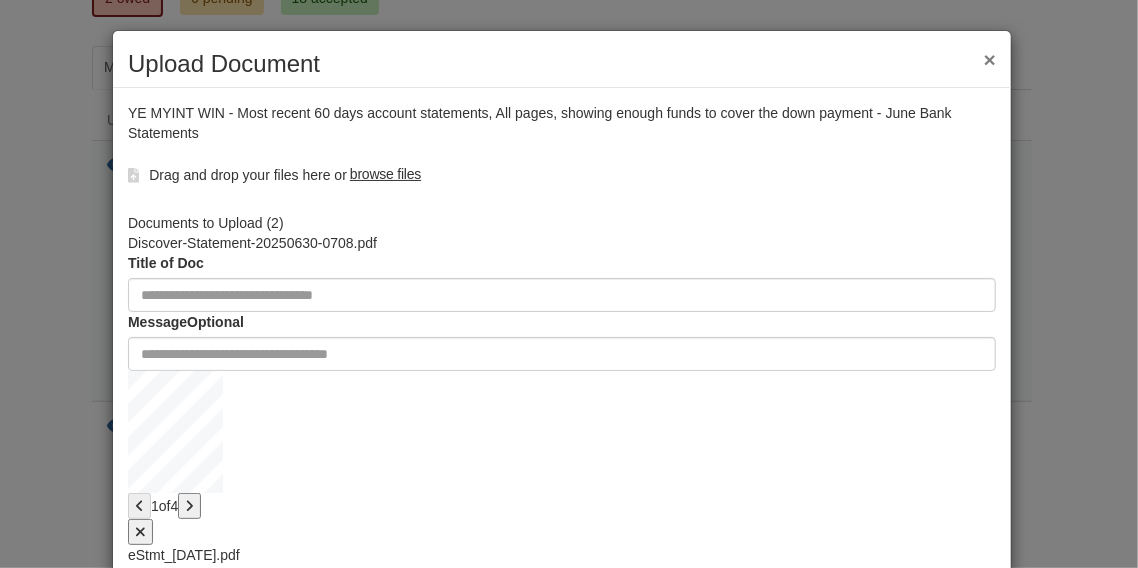 scroll, scrollTop: 109, scrollLeft: 0, axis: vertical 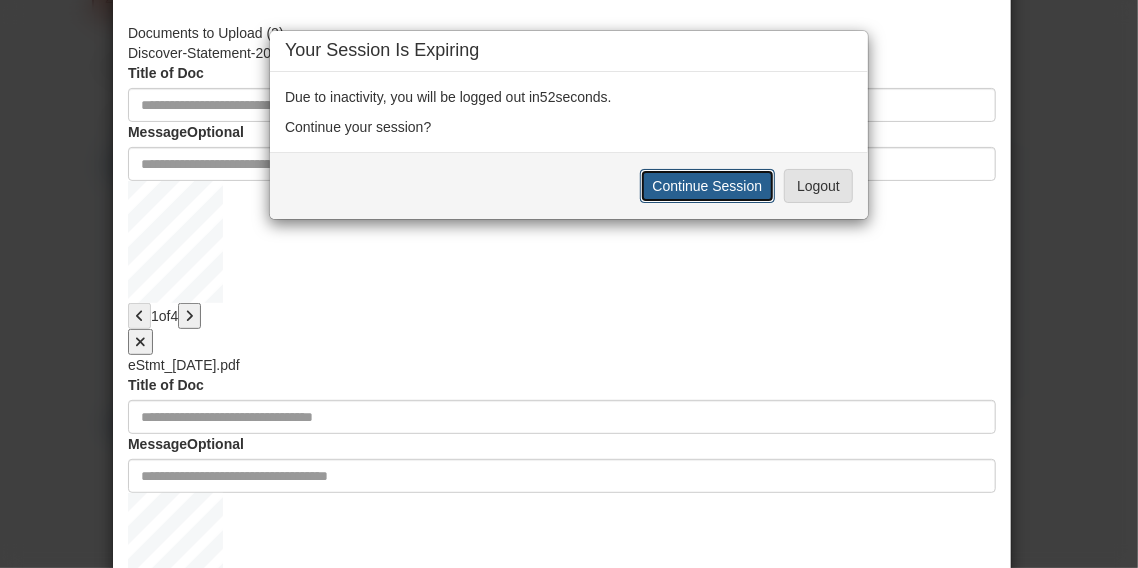 click on "Continue Session" at bounding box center (708, 186) 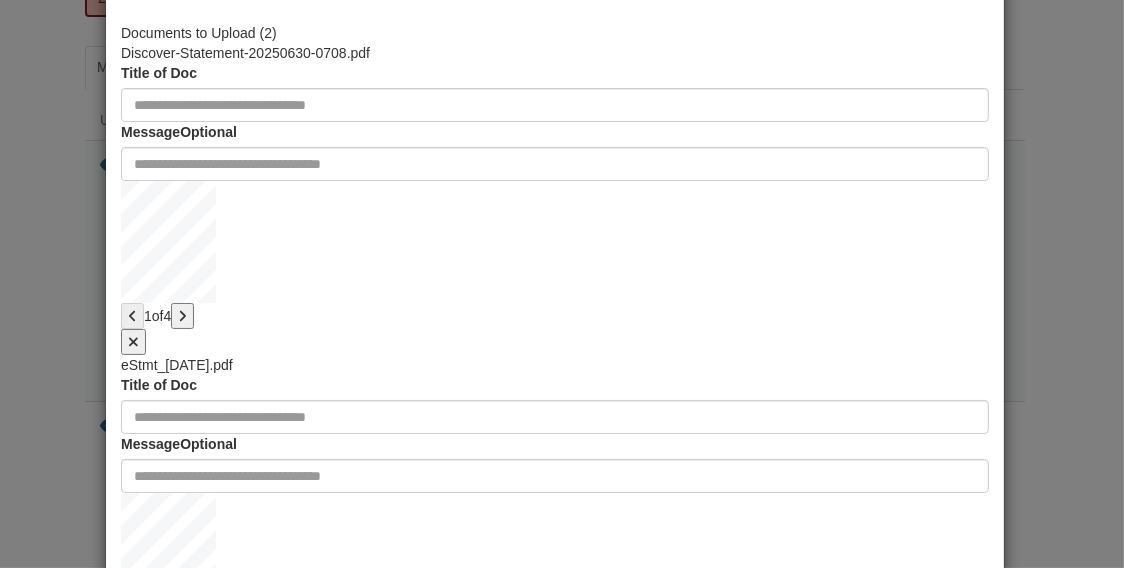 scroll, scrollTop: 95, scrollLeft: 0, axis: vertical 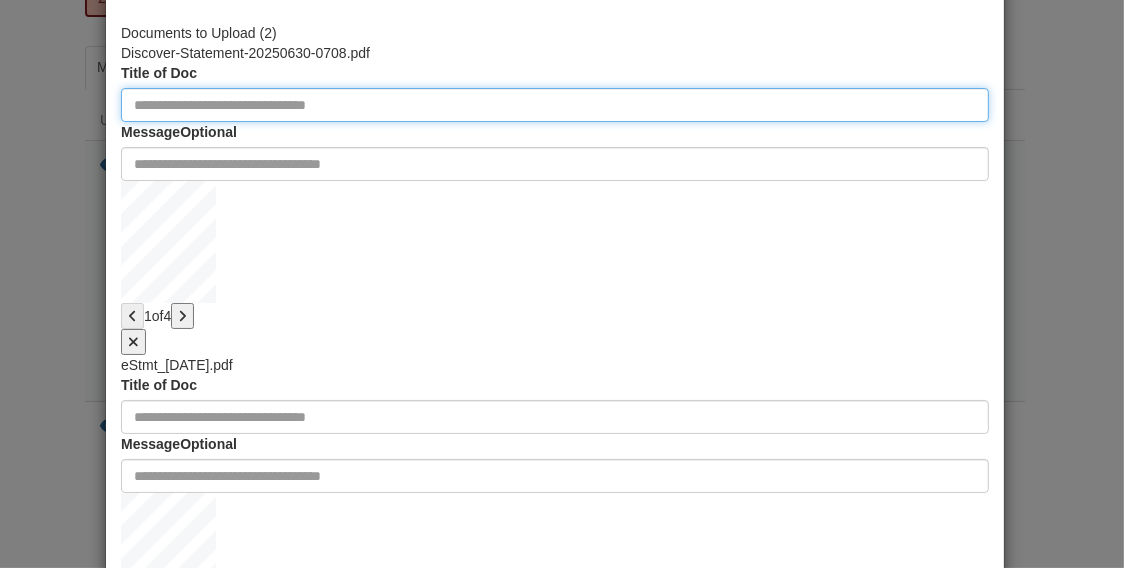 click 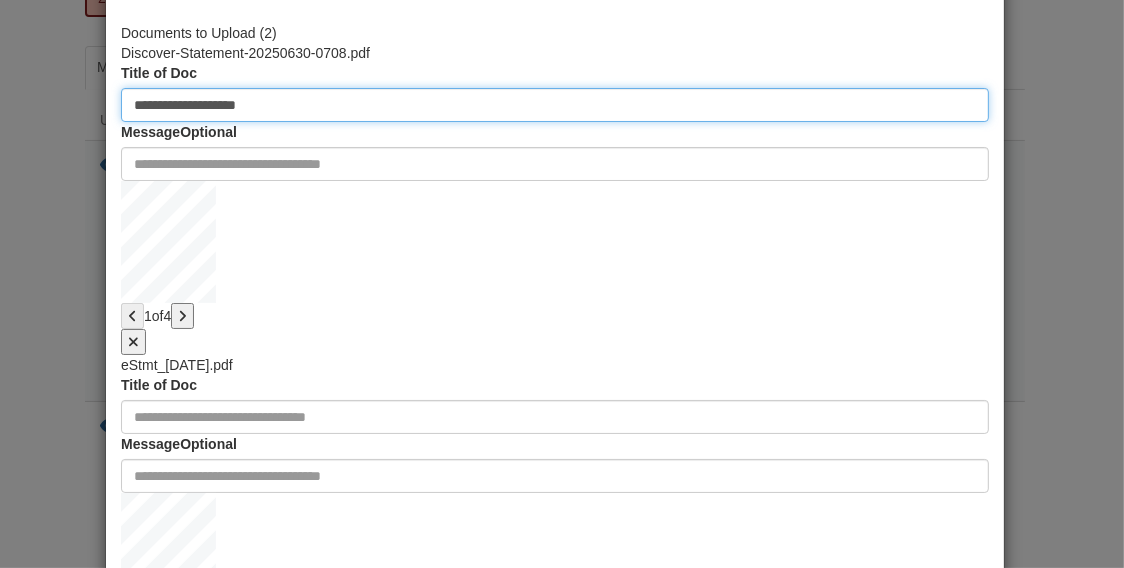 scroll, scrollTop: 109, scrollLeft: 0, axis: vertical 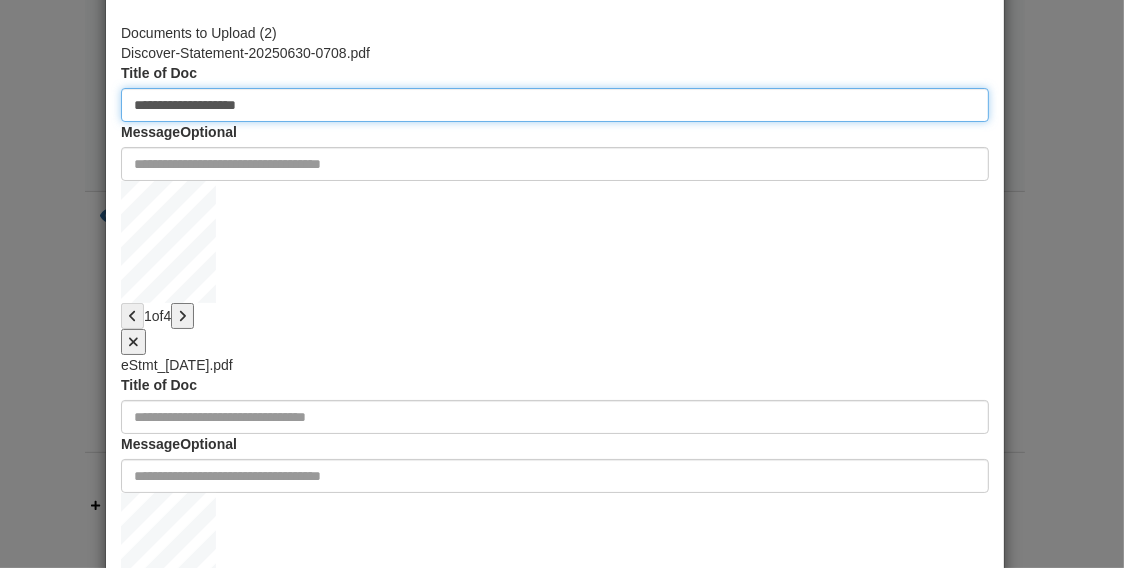 type on "**********" 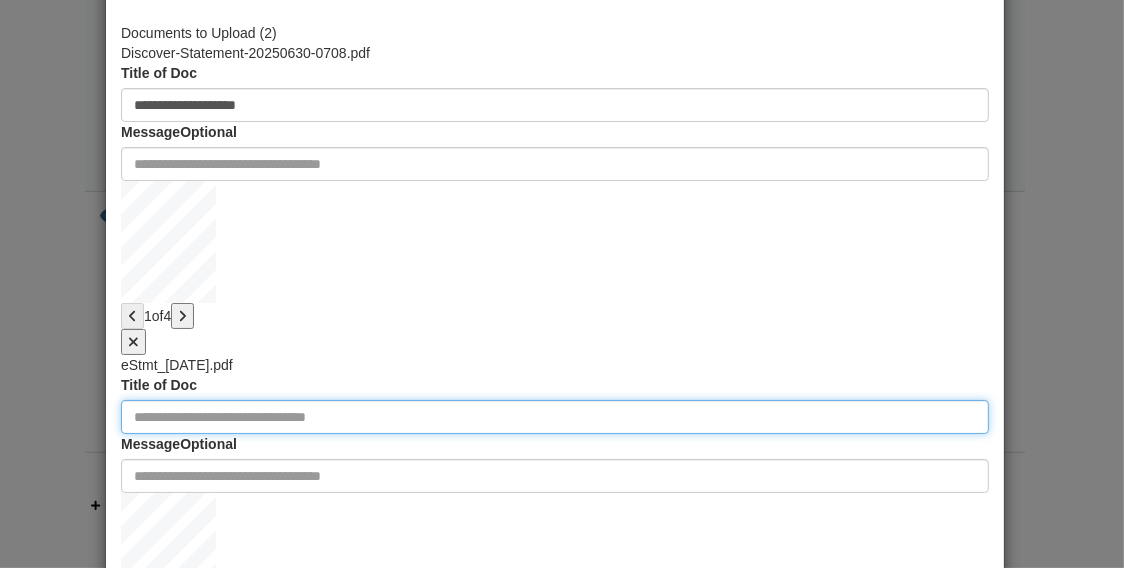 click 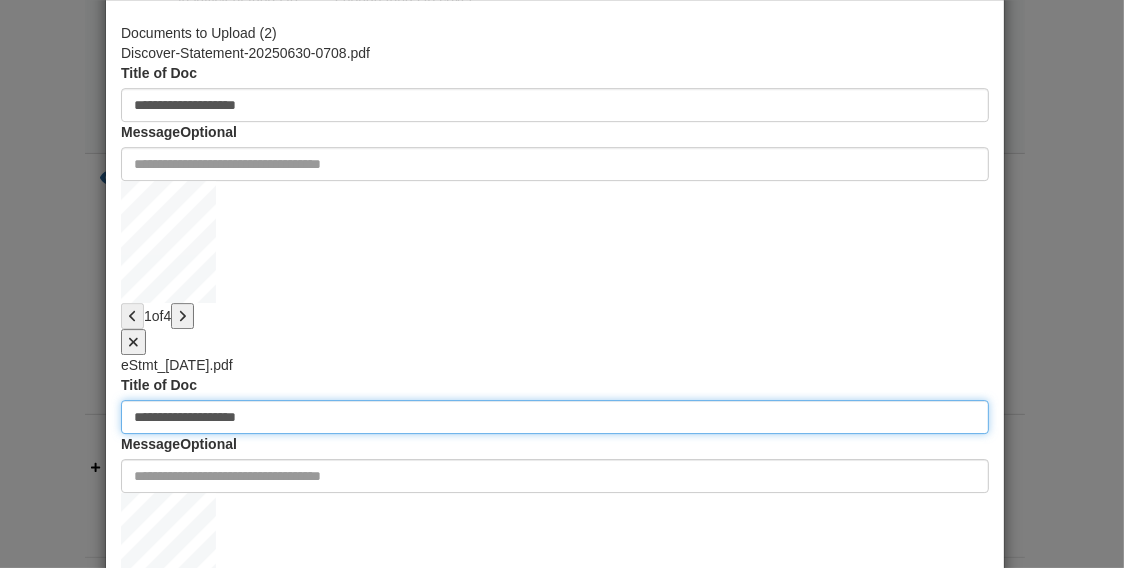 scroll, scrollTop: 702, scrollLeft: 0, axis: vertical 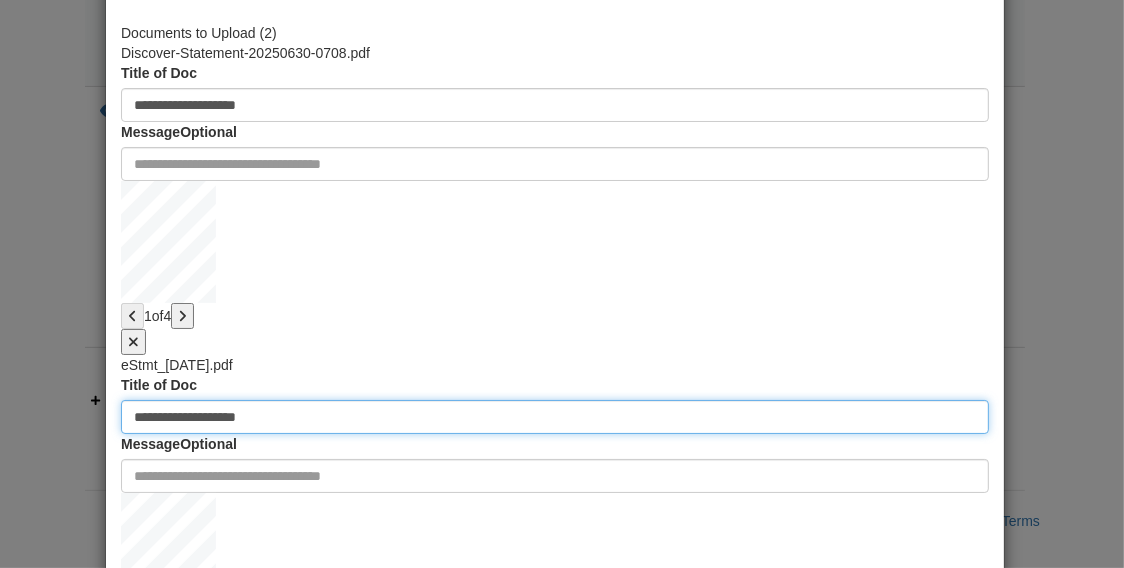type on "**********" 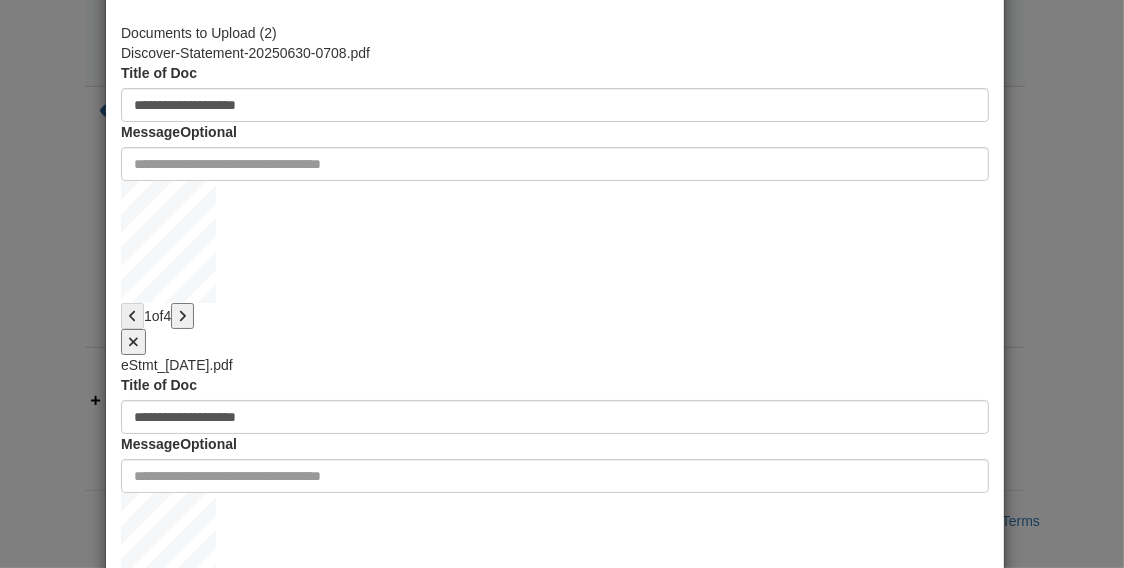 scroll, scrollTop: 30, scrollLeft: 0, axis: vertical 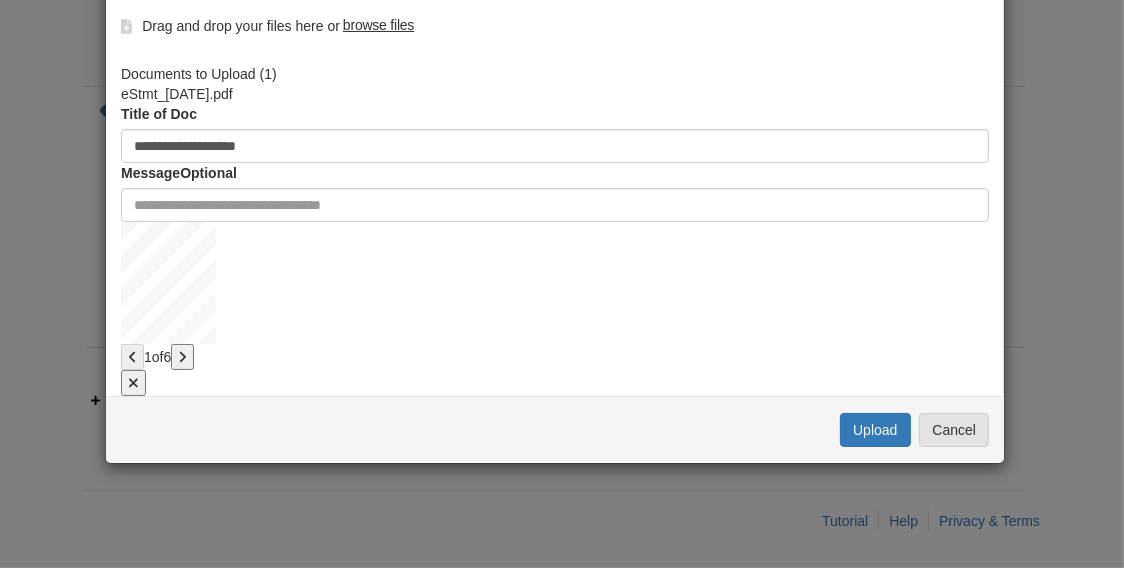 click at bounding box center (133, 383) 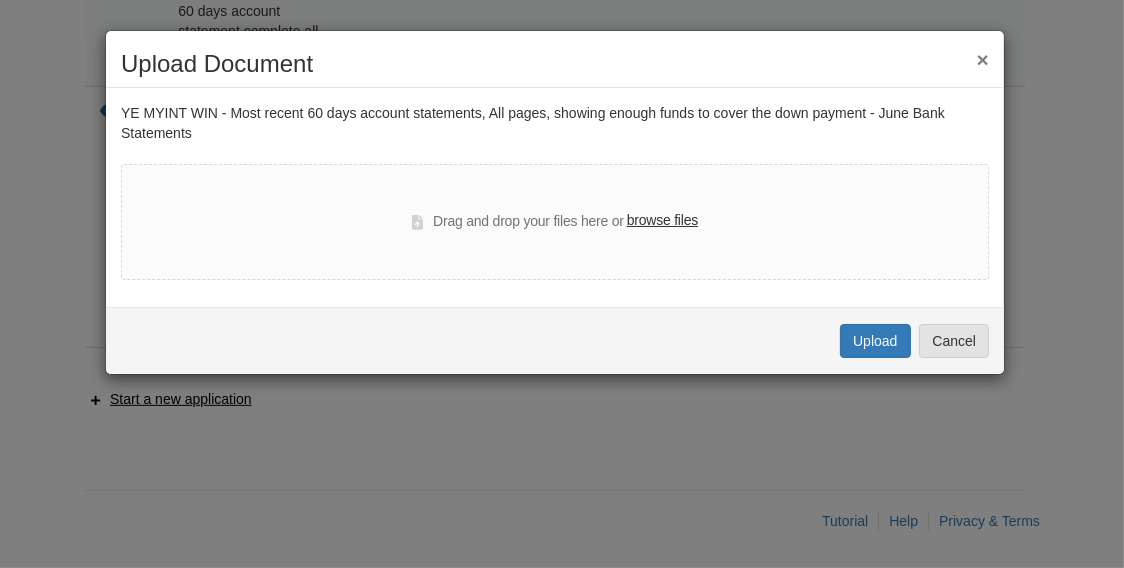 scroll, scrollTop: 0, scrollLeft: 0, axis: both 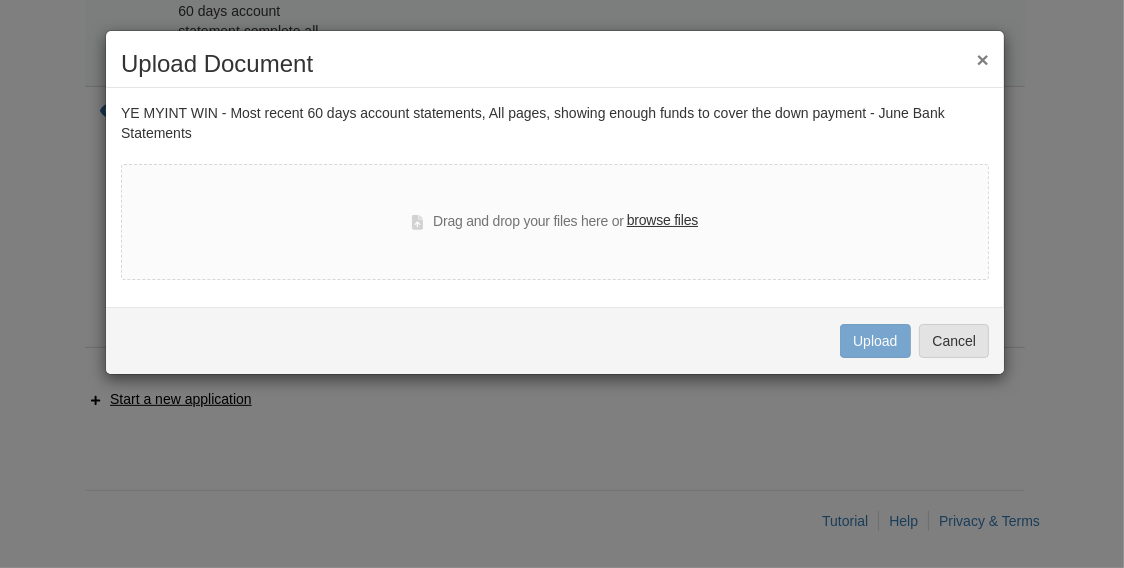 click on "browse files" at bounding box center (662, 221) 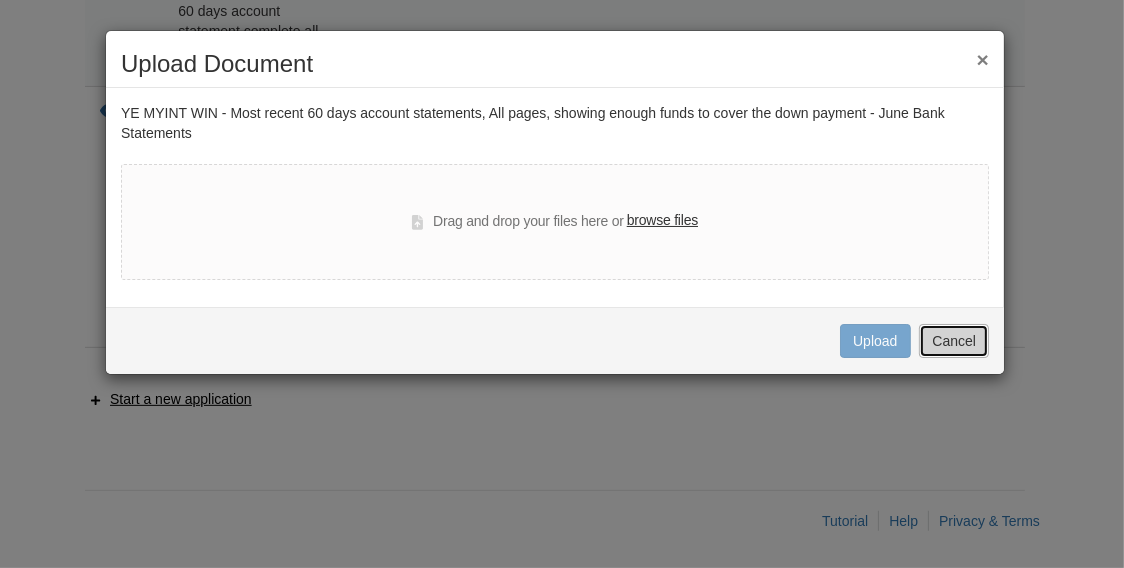 click on "Cancel" at bounding box center (954, 341) 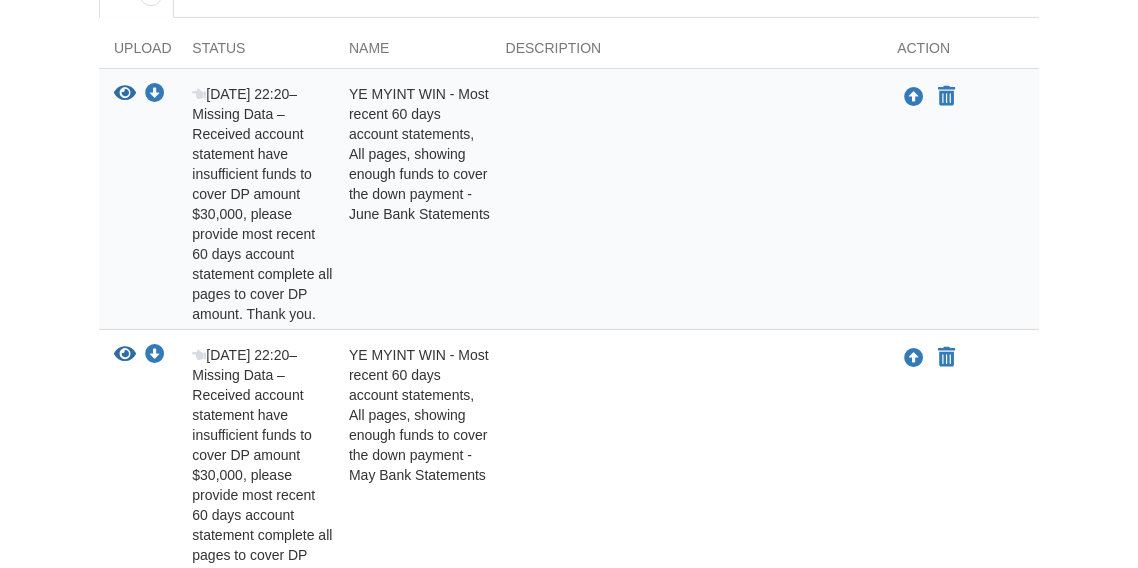 scroll, scrollTop: 492, scrollLeft: 0, axis: vertical 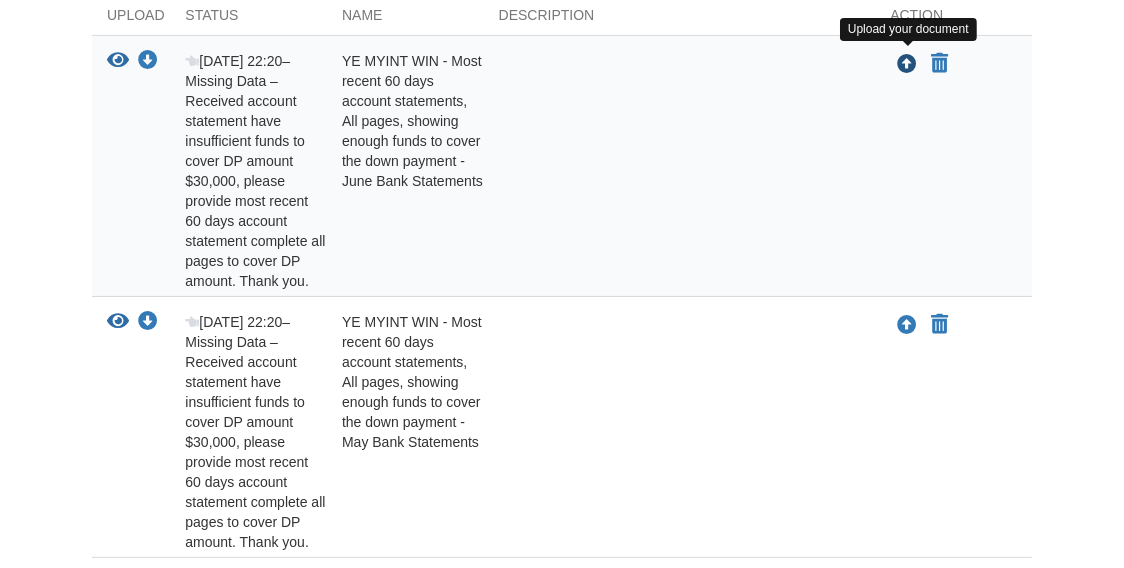 click at bounding box center [907, 65] 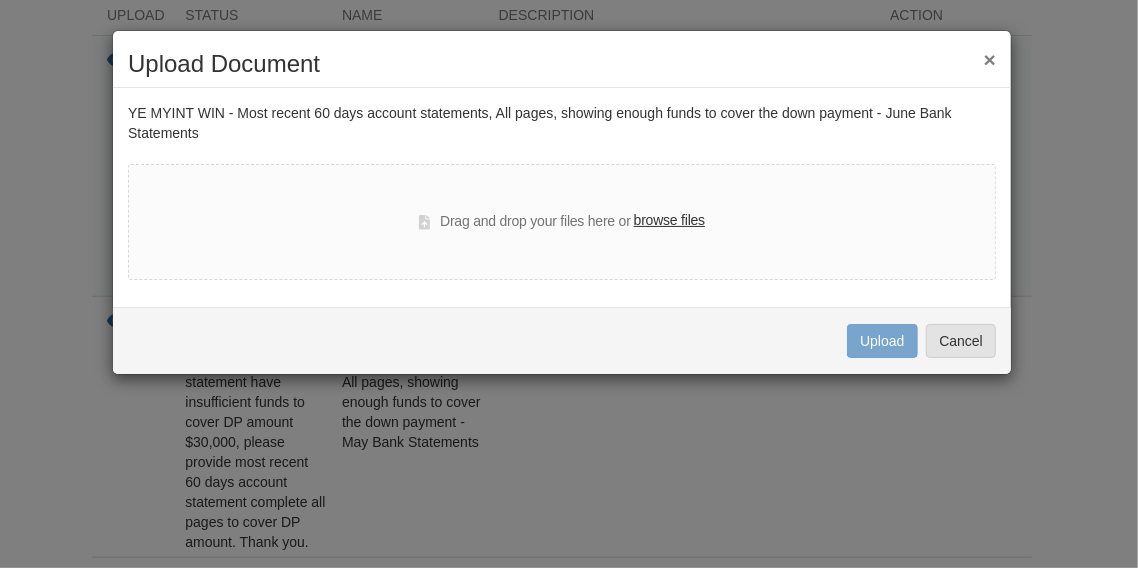 click on "browse files" at bounding box center (669, 221) 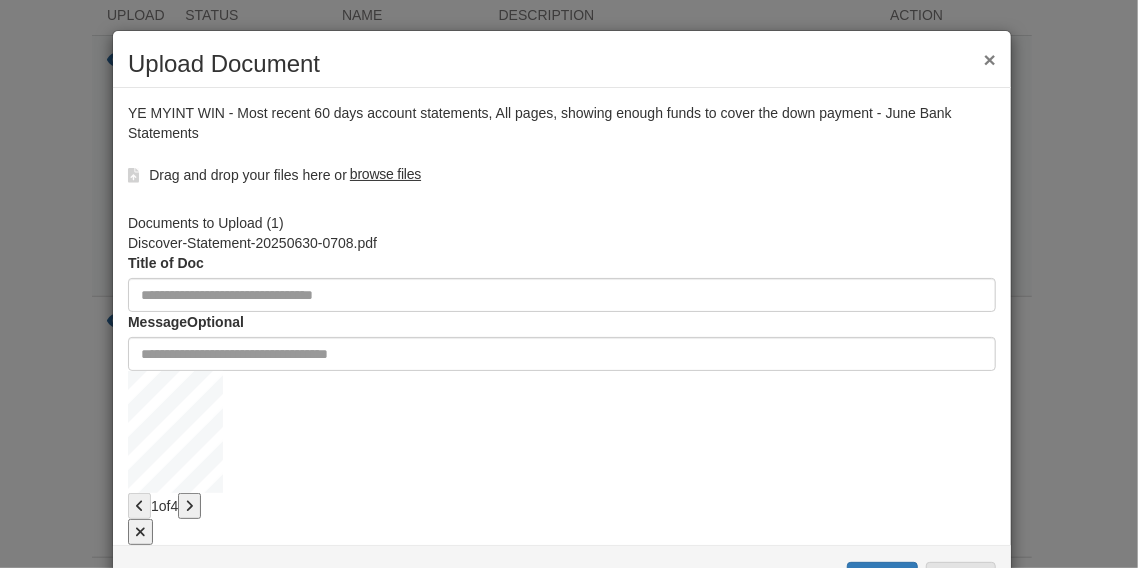 scroll, scrollTop: 149, scrollLeft: 0, axis: vertical 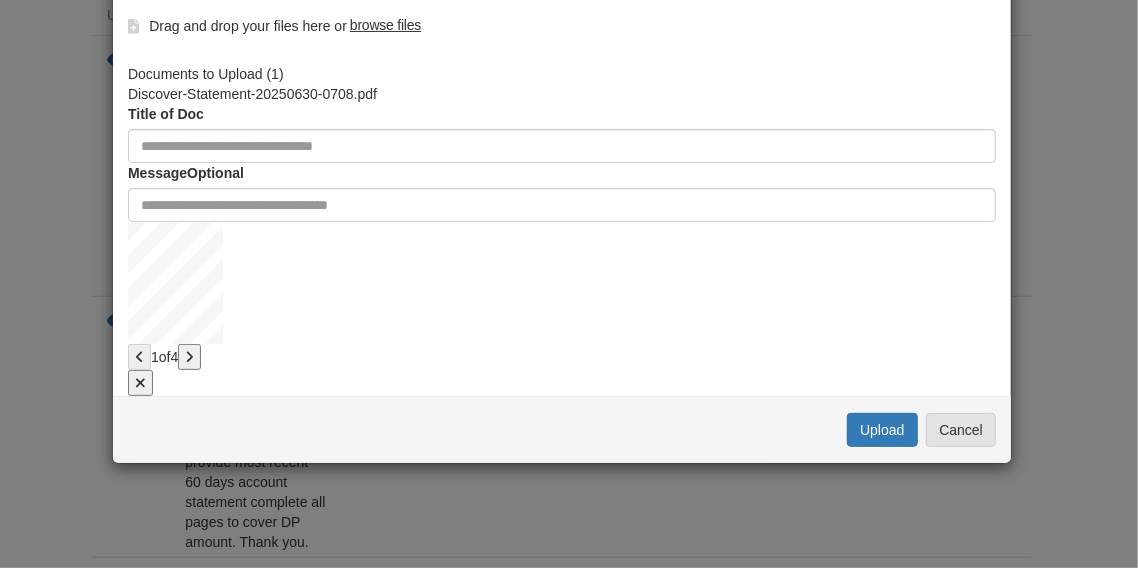 click on "browse files" at bounding box center [385, 25] 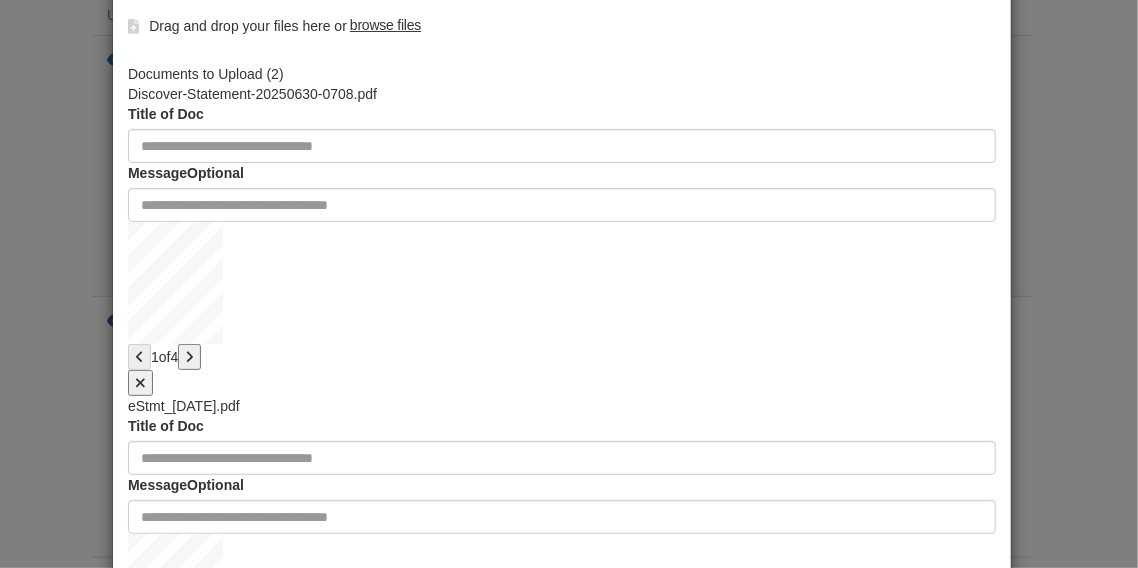 scroll, scrollTop: 109, scrollLeft: 0, axis: vertical 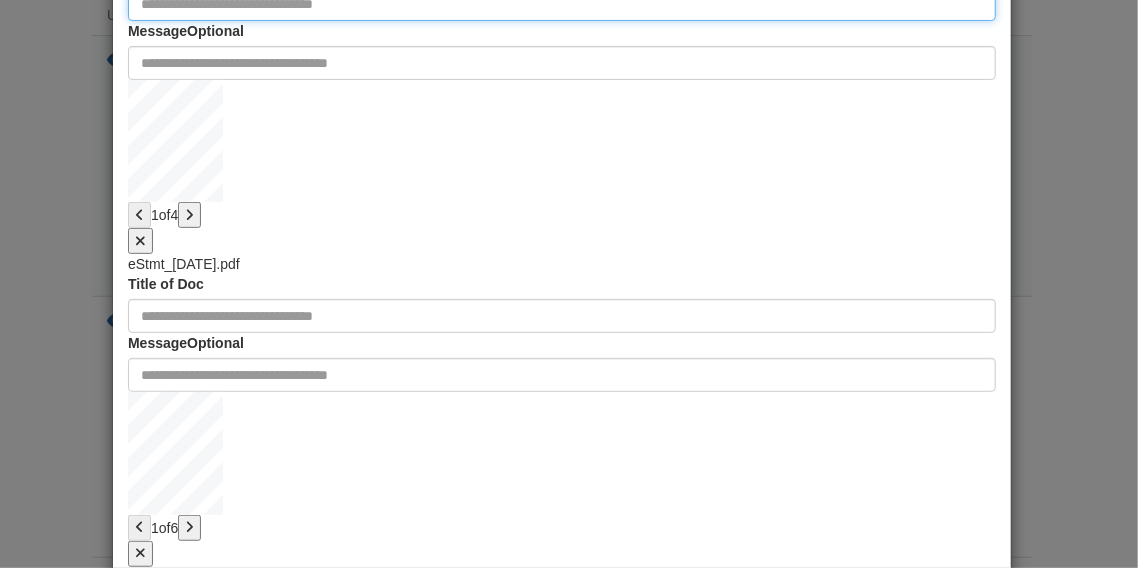 click 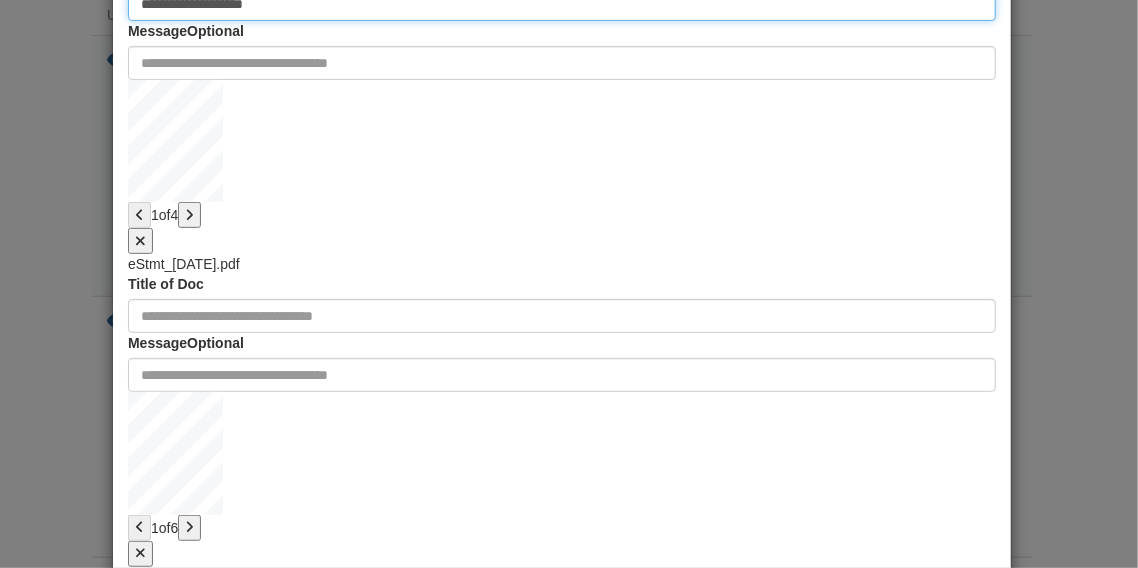 type on "**********" 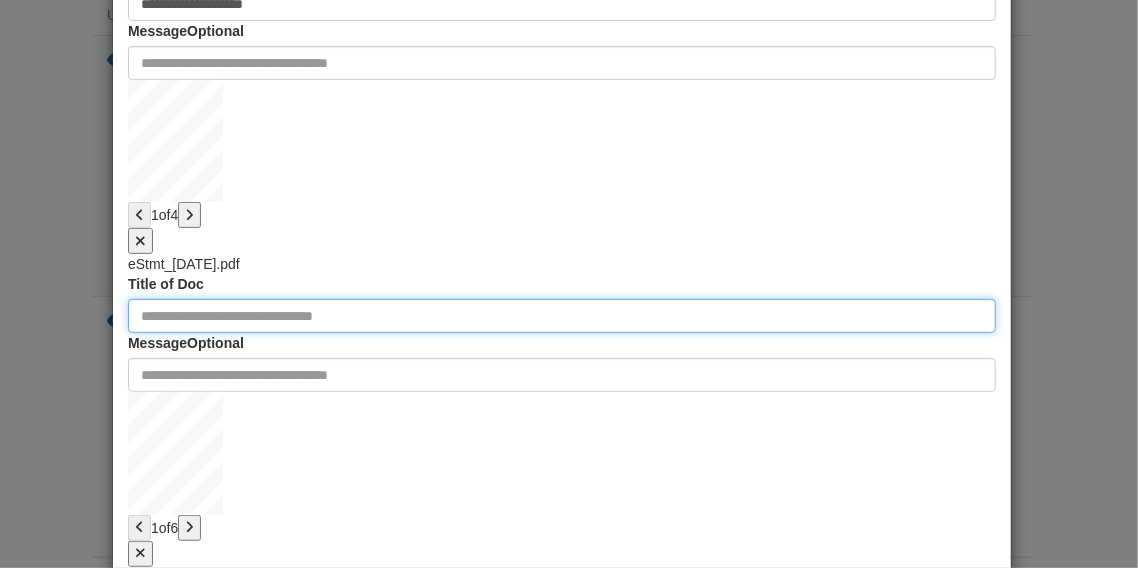 click 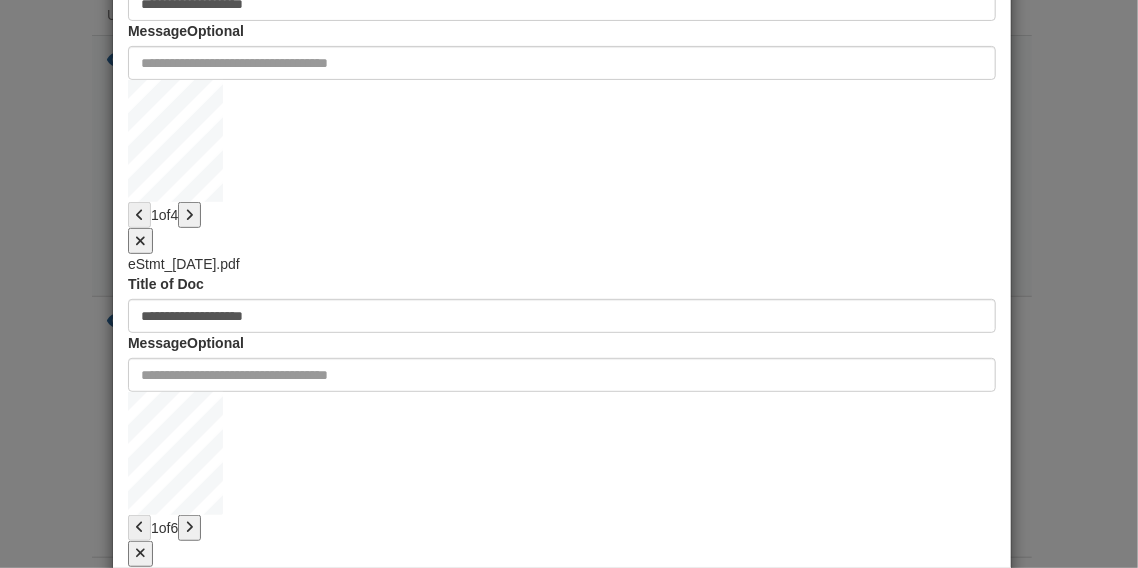 click on "Upload" at bounding box center [882, 601] 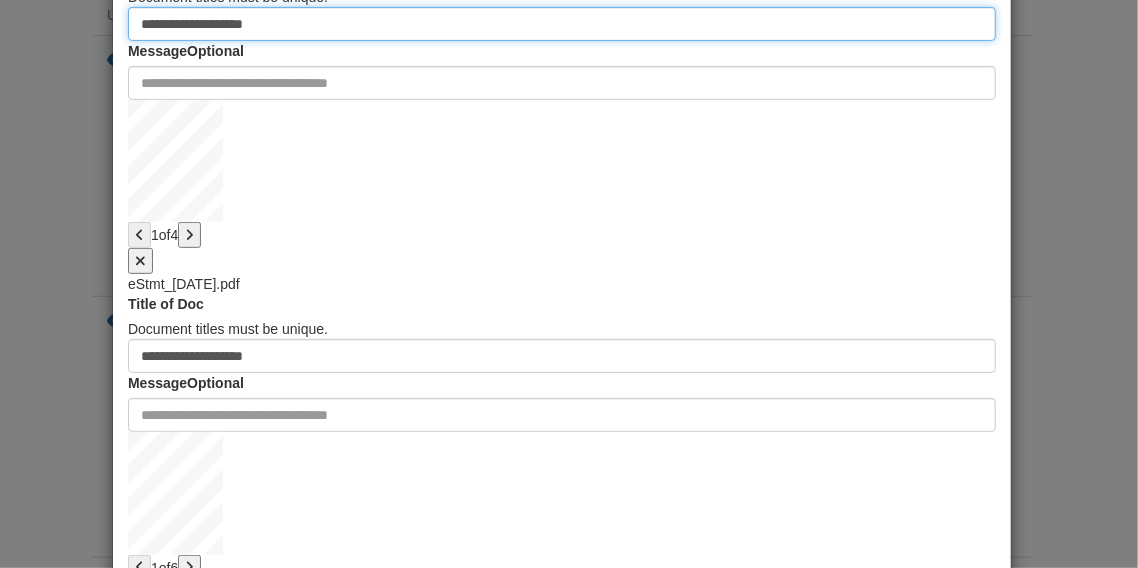 click on "**********" at bounding box center (562, 24) 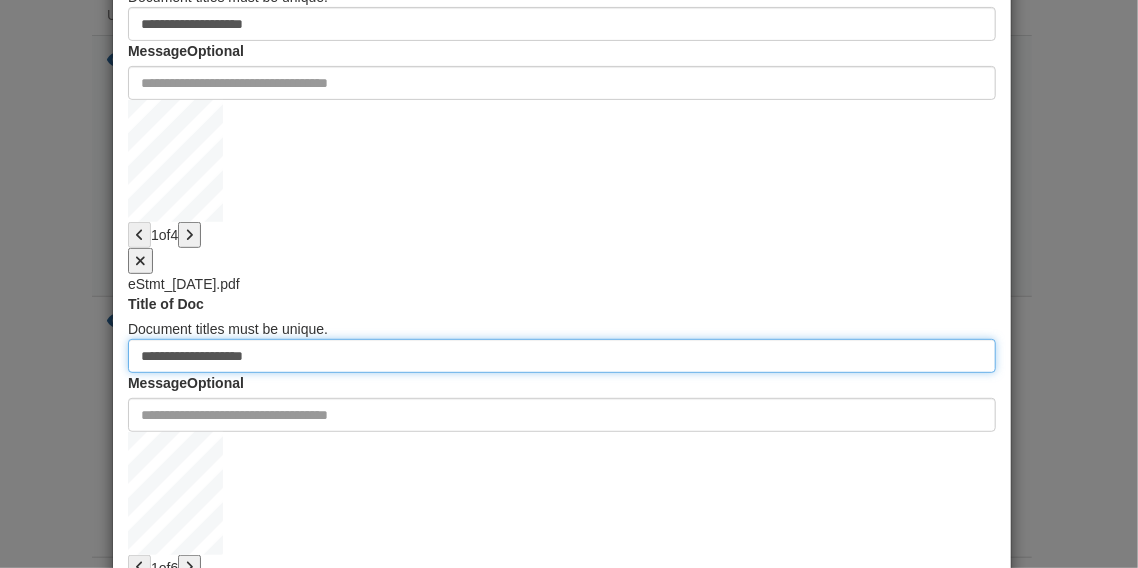 click on "**********" at bounding box center (562, 356) 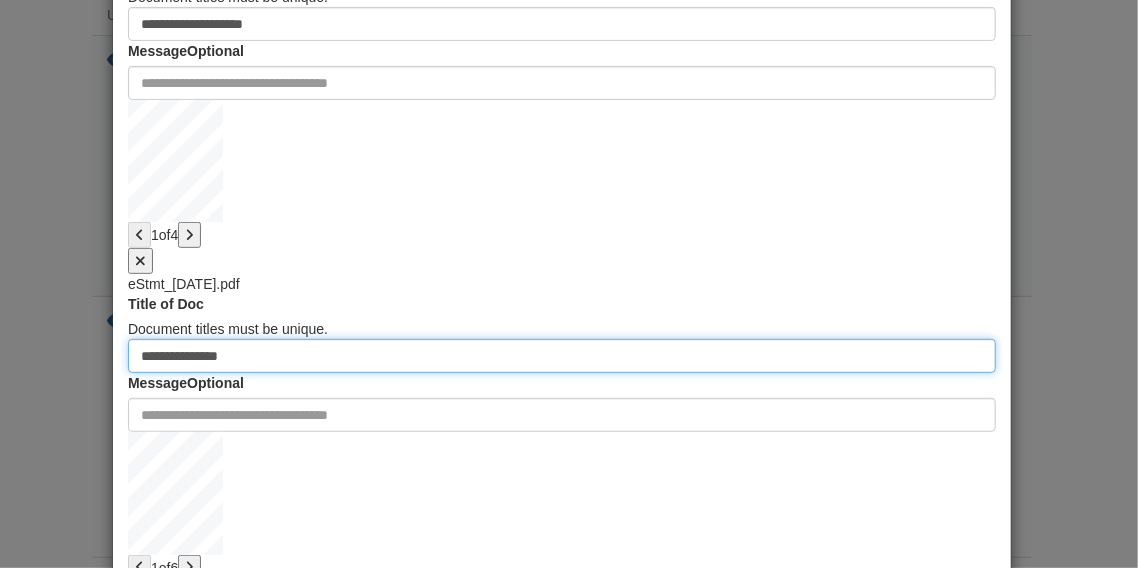 type on "**********" 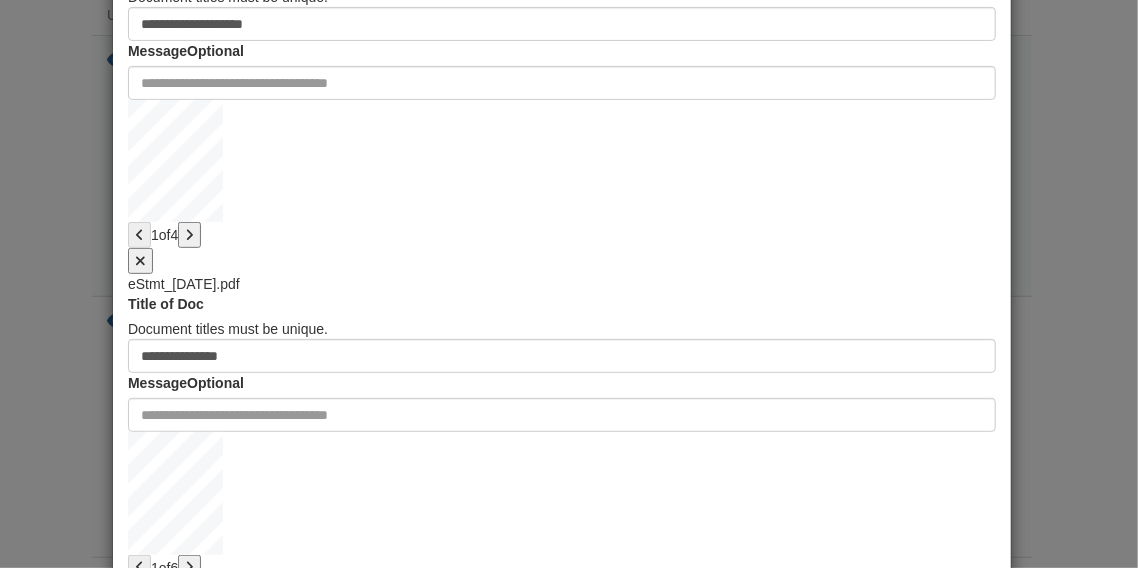 click on "**********" at bounding box center [569, 284] 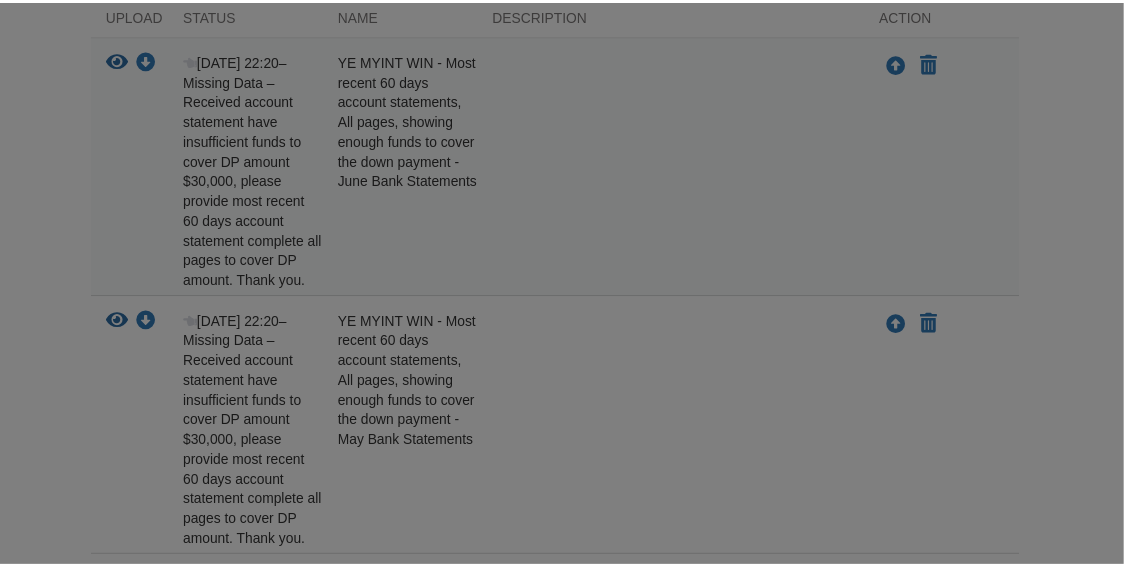 scroll, scrollTop: 0, scrollLeft: 0, axis: both 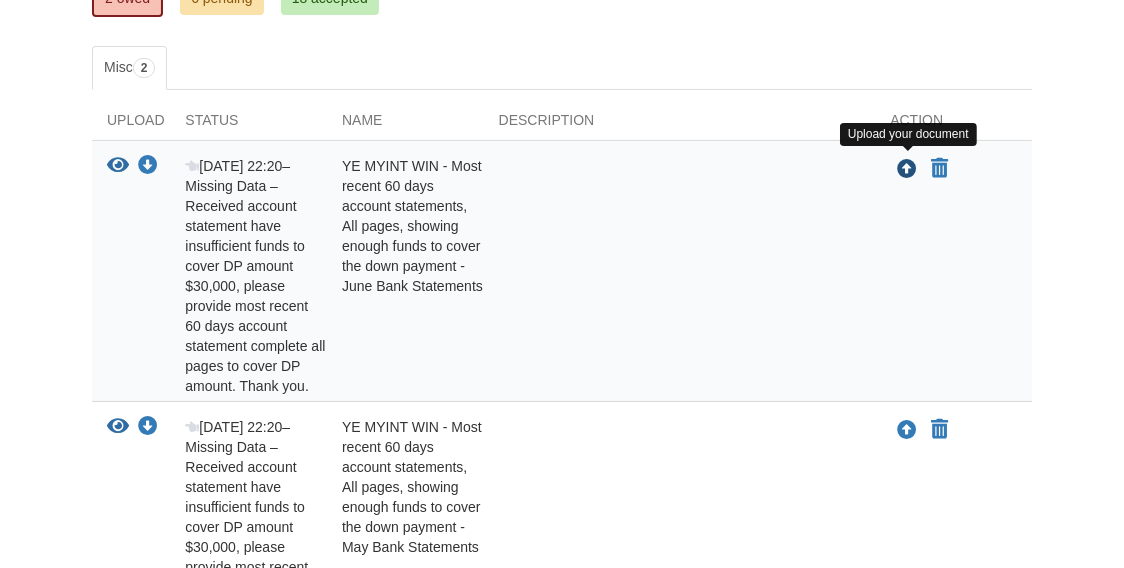click at bounding box center [907, 170] 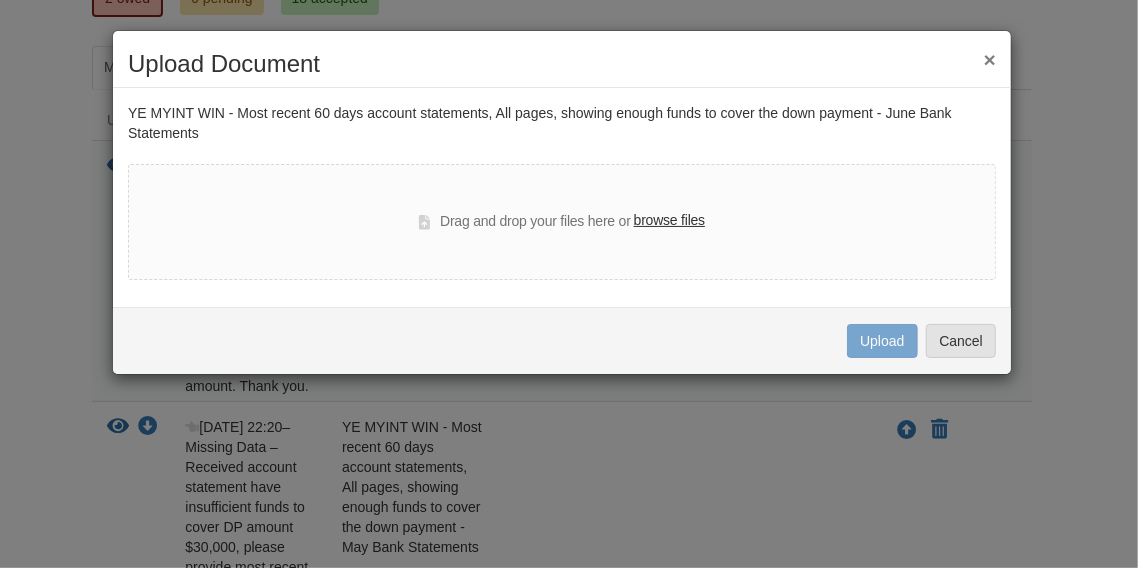 click on "browse files" at bounding box center (669, 221) 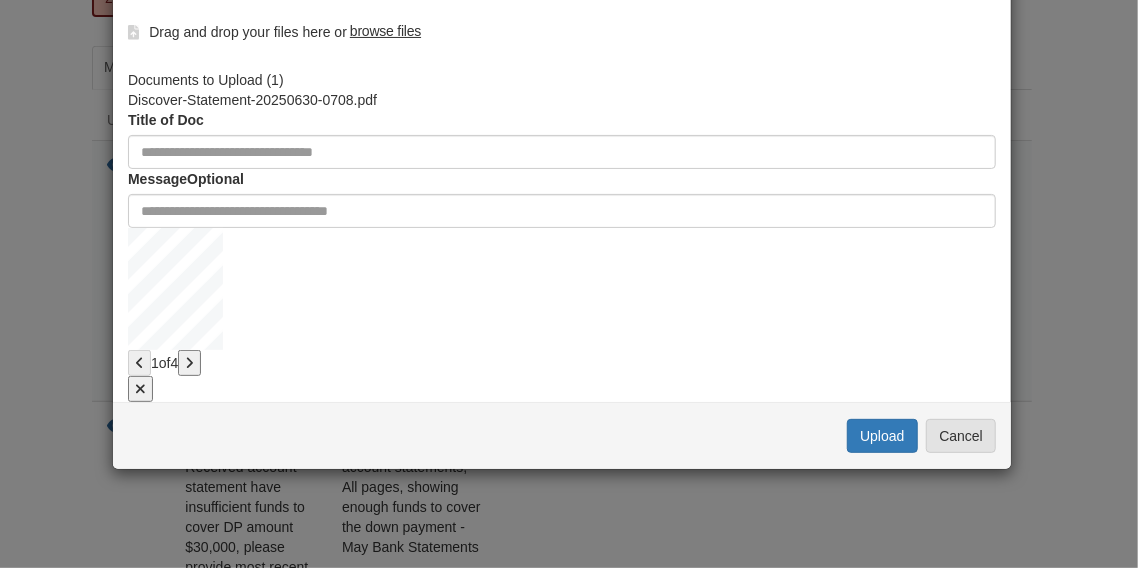 scroll, scrollTop: 149, scrollLeft: 0, axis: vertical 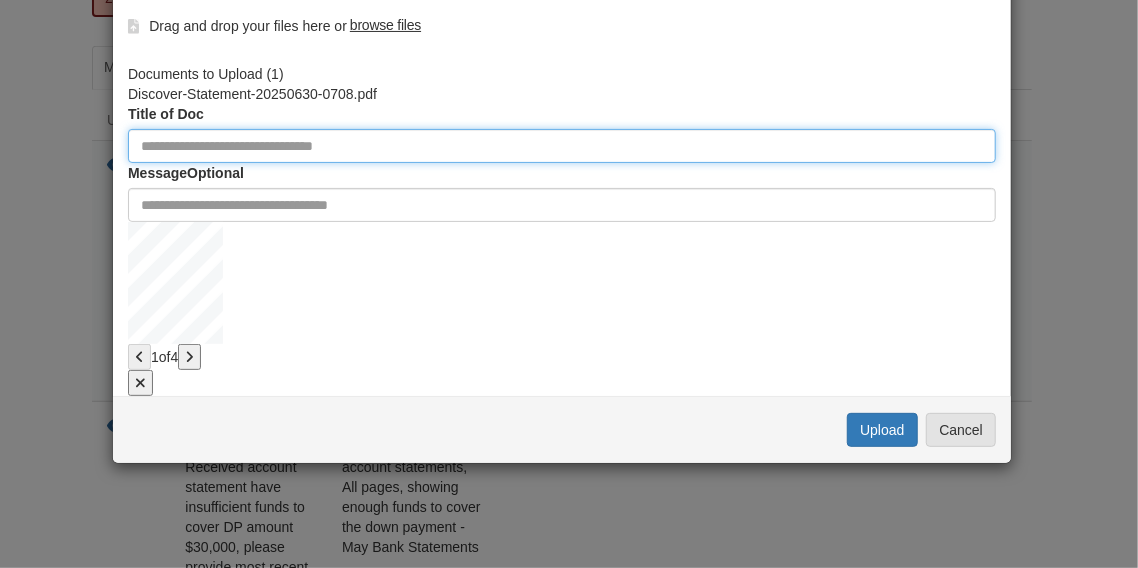 click 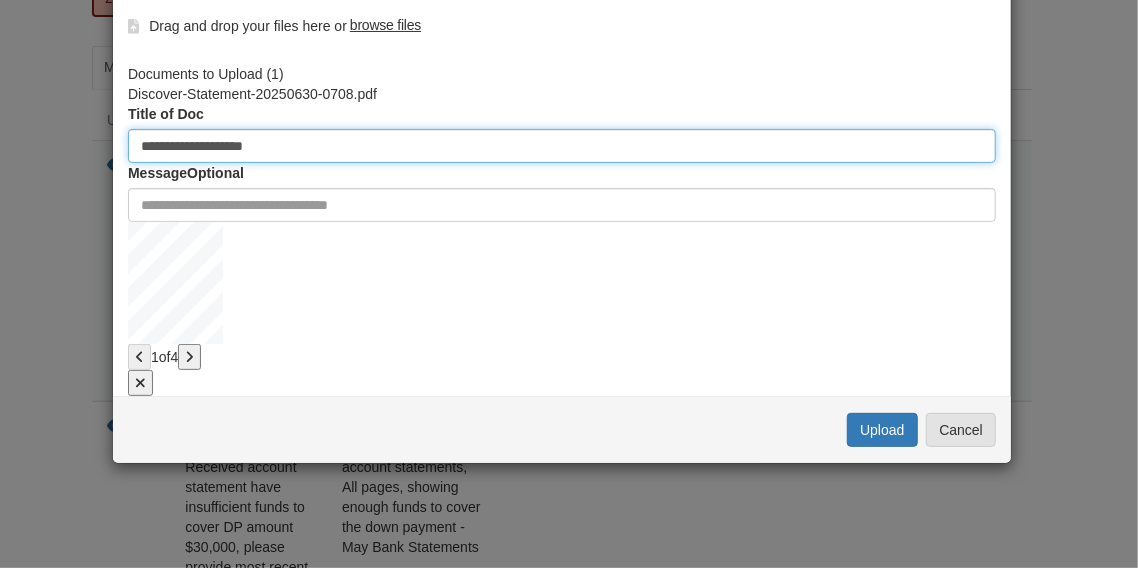 type on "**********" 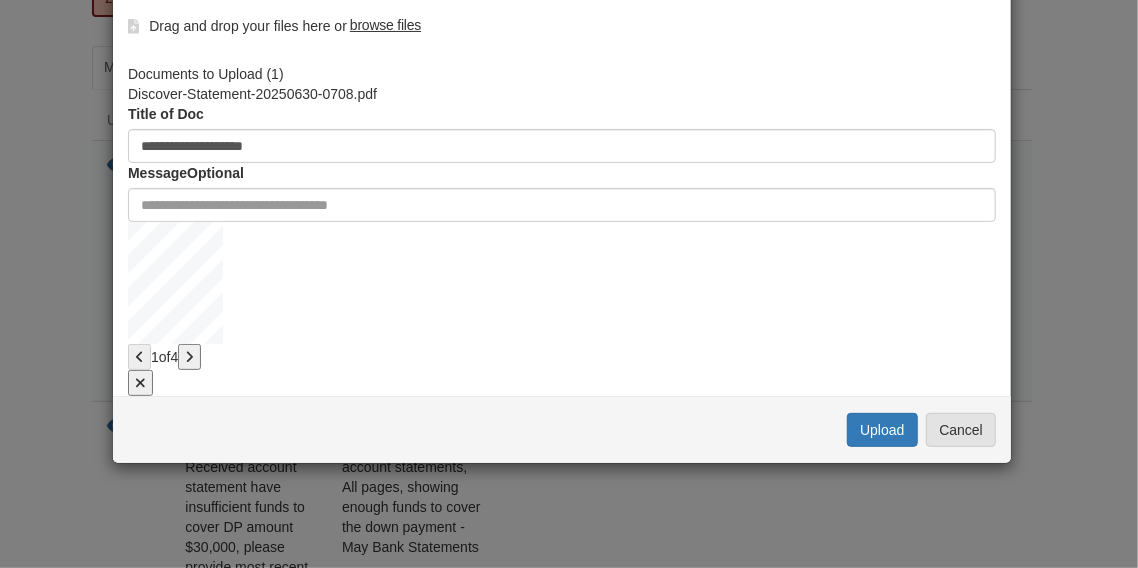 click on "browse files" at bounding box center [385, 25] 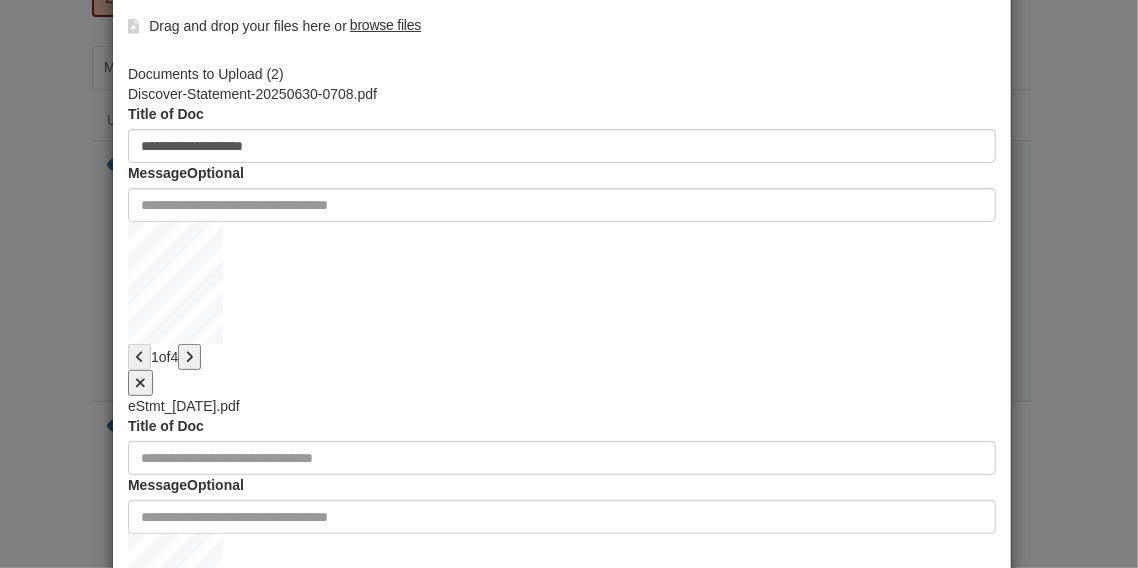 scroll, scrollTop: 109, scrollLeft: 0, axis: vertical 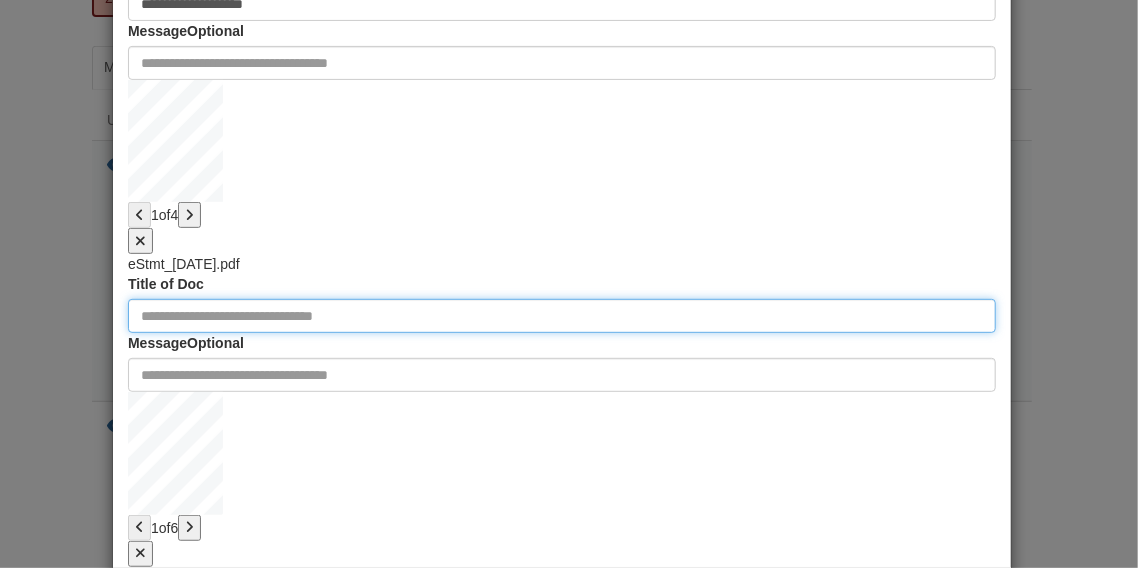 click 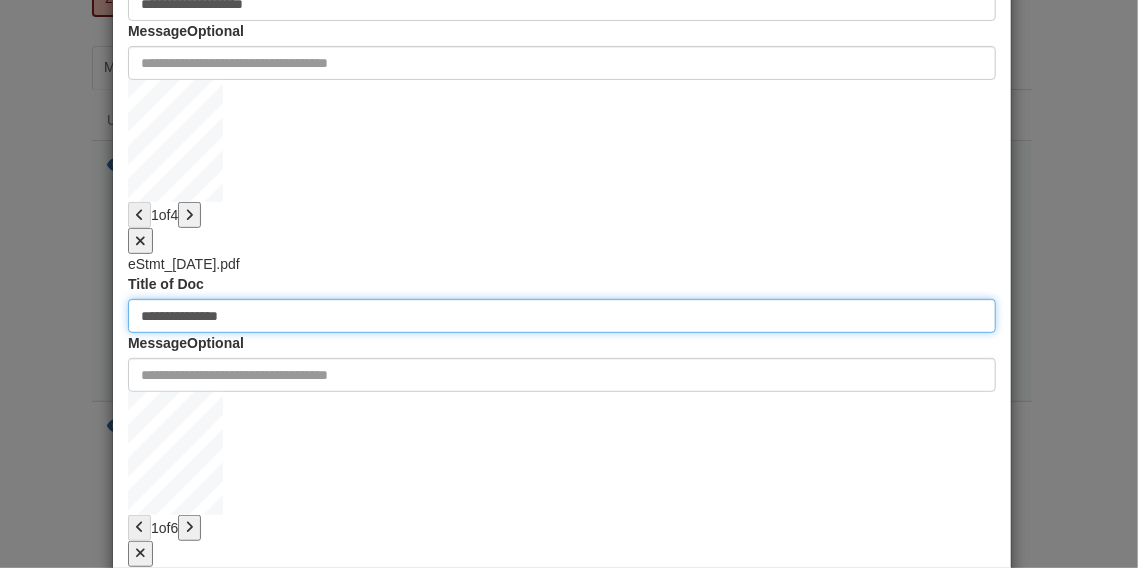 type on "**********" 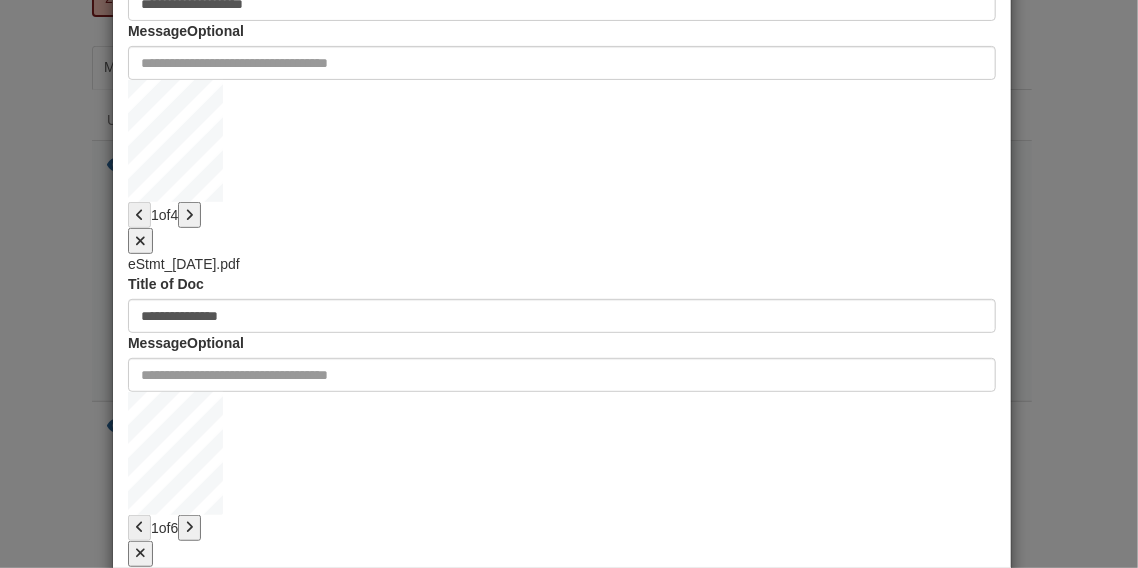 click on "Upload" at bounding box center [882, 601] 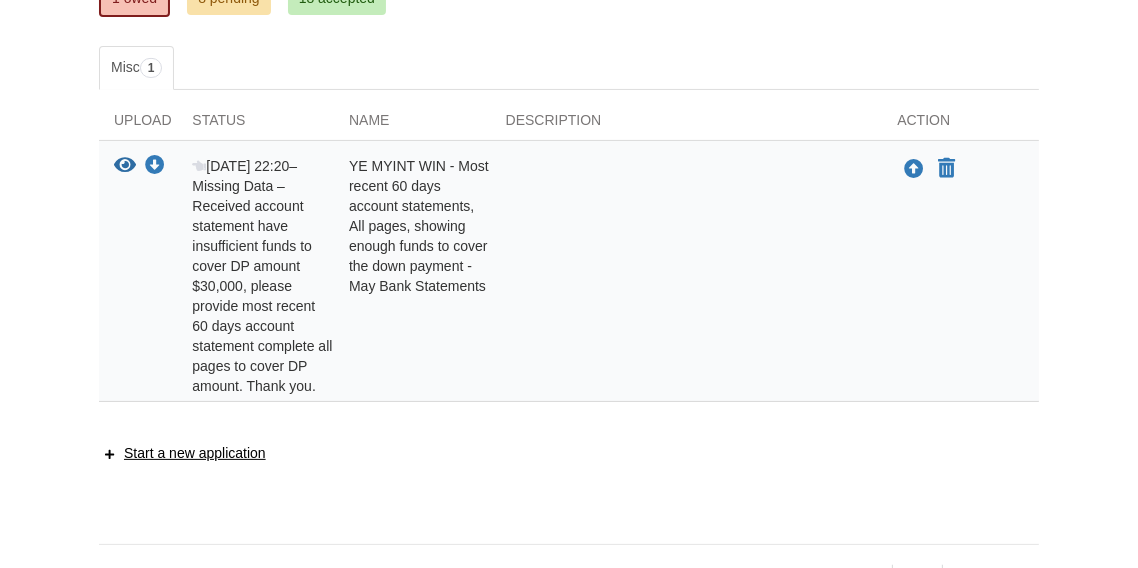 scroll, scrollTop: 388, scrollLeft: 0, axis: vertical 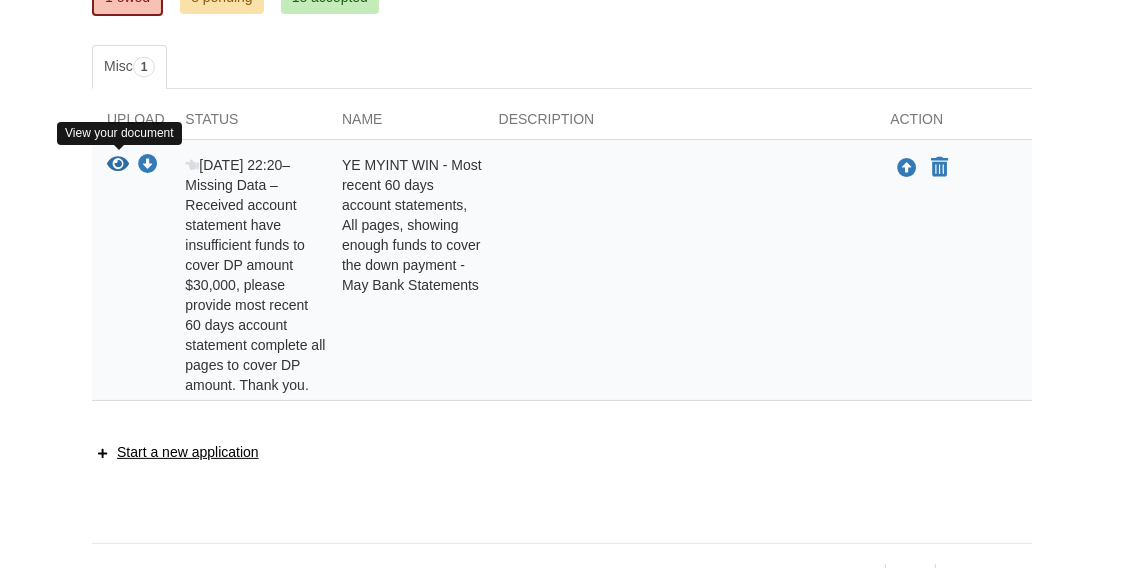 click at bounding box center (118, 165) 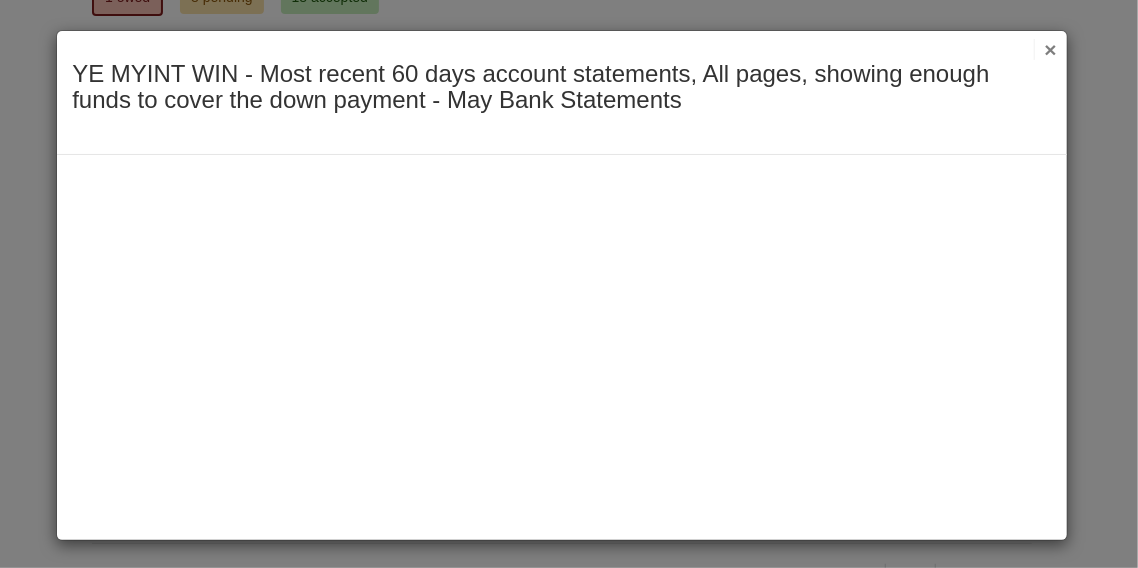 click on "×" at bounding box center (1045, 49) 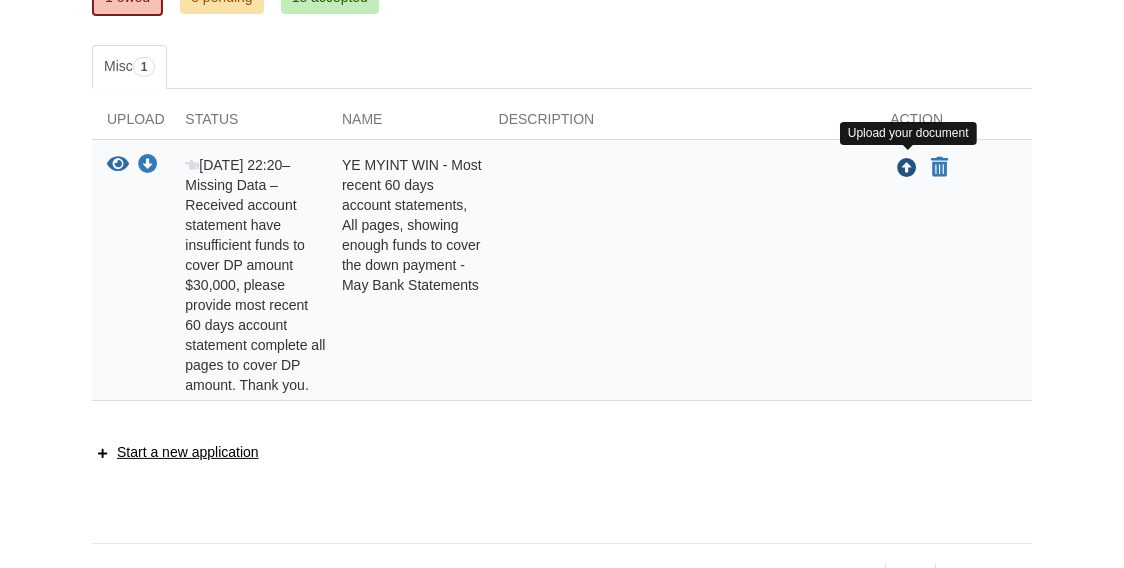 click at bounding box center (907, 169) 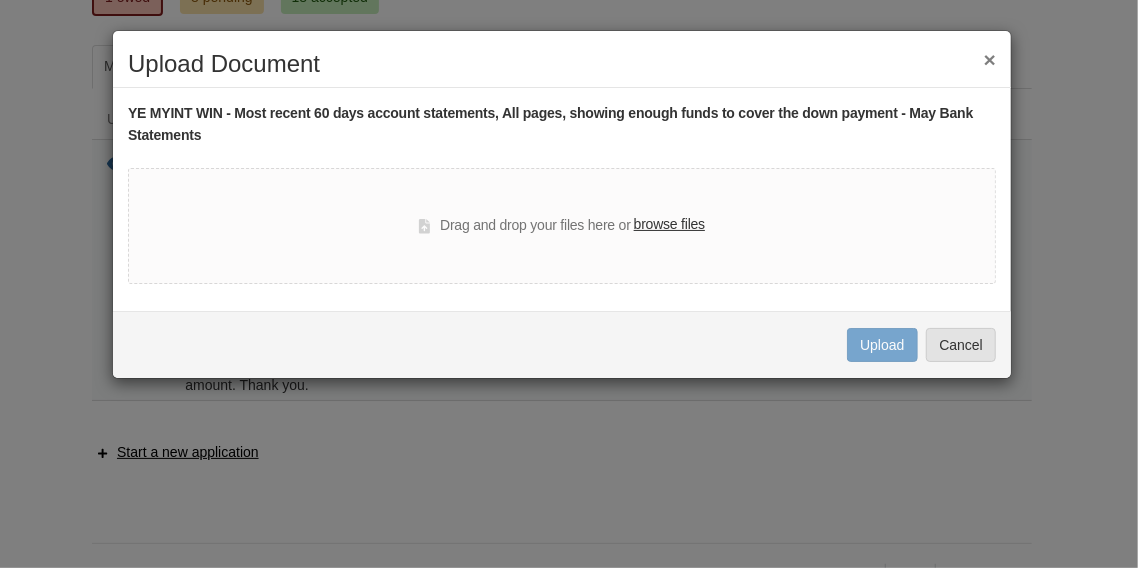 click on "browse files" at bounding box center [669, 225] 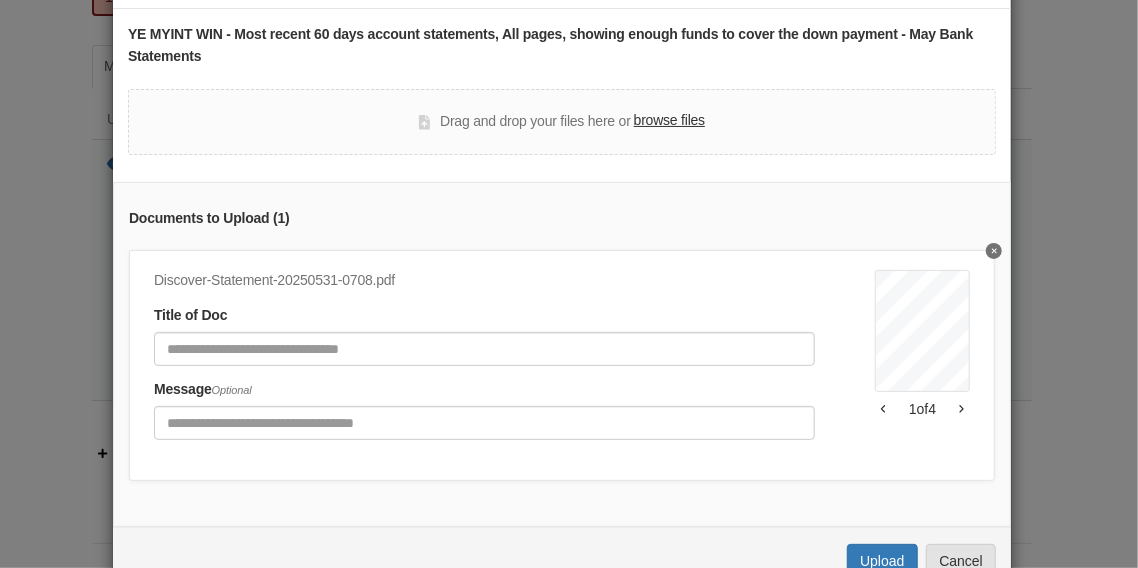 scroll, scrollTop: 149, scrollLeft: 0, axis: vertical 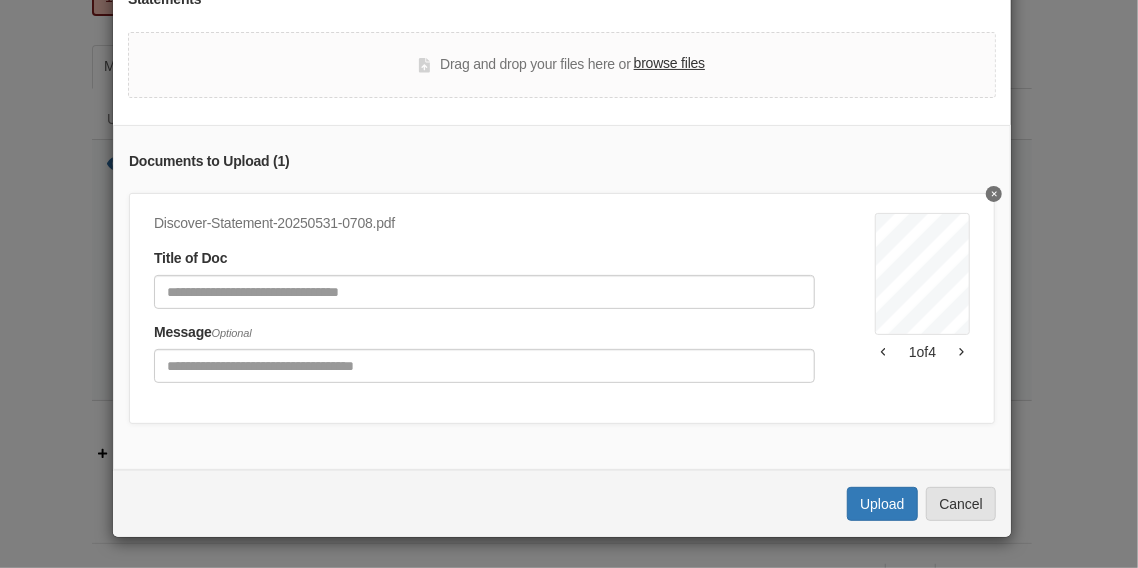 click on "browse files" at bounding box center (669, 64) 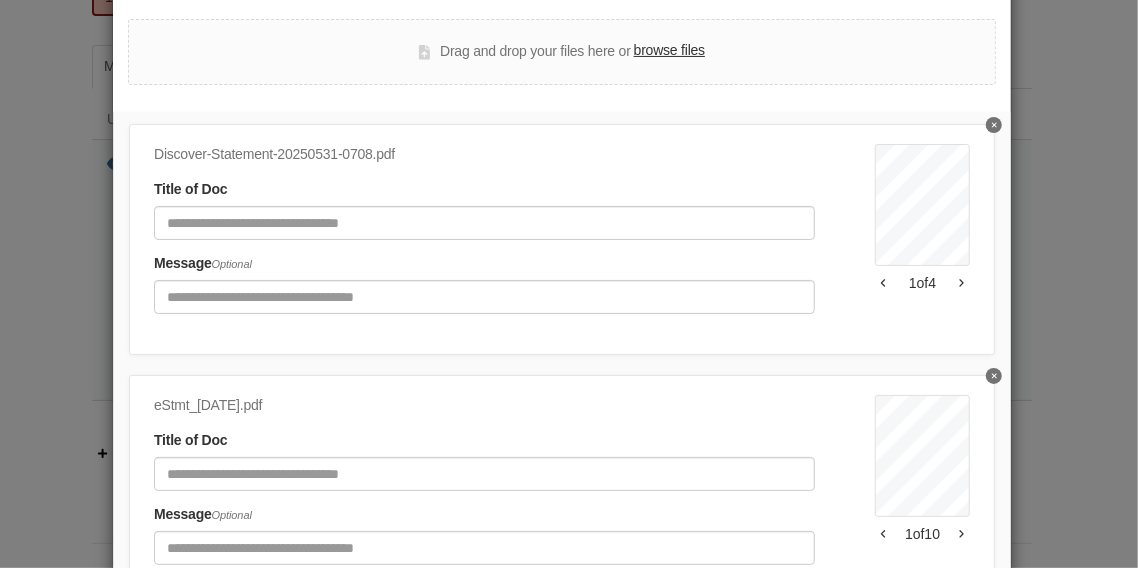 scroll, scrollTop: 109, scrollLeft: 0, axis: vertical 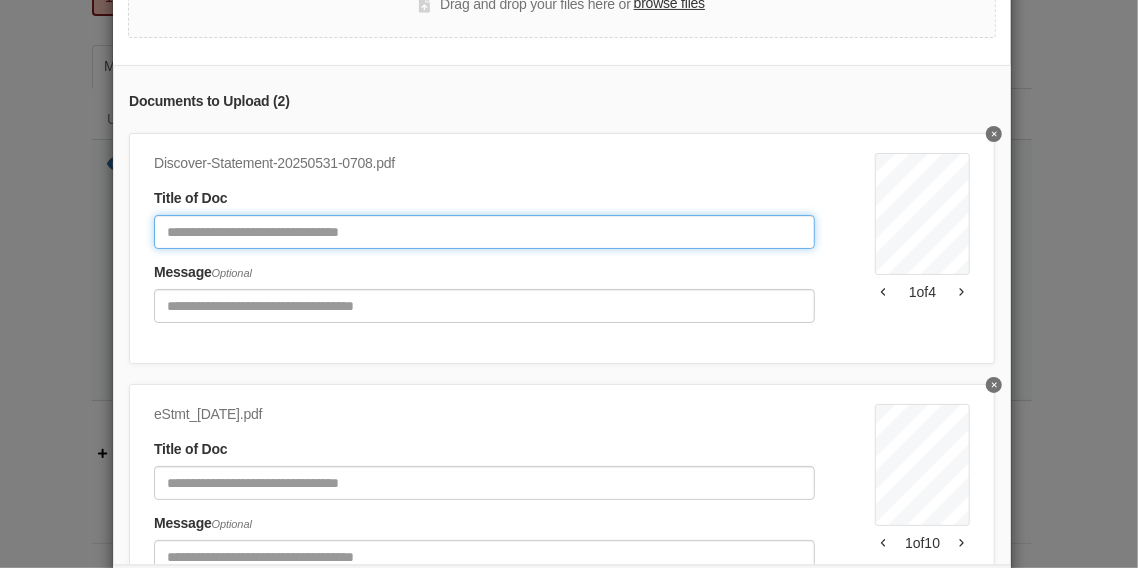 click 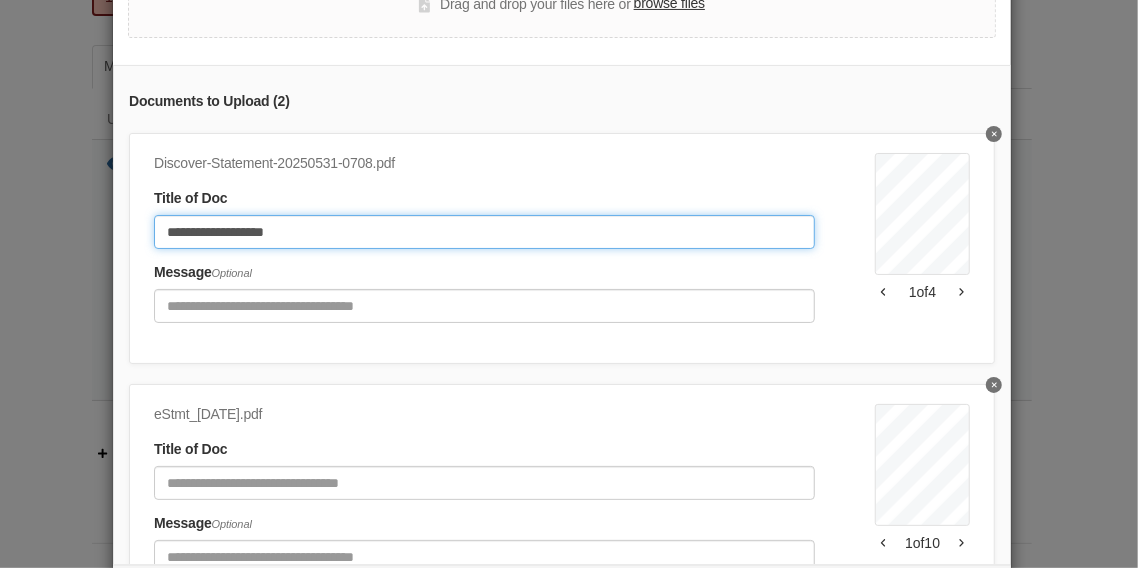 scroll, scrollTop: 109, scrollLeft: 0, axis: vertical 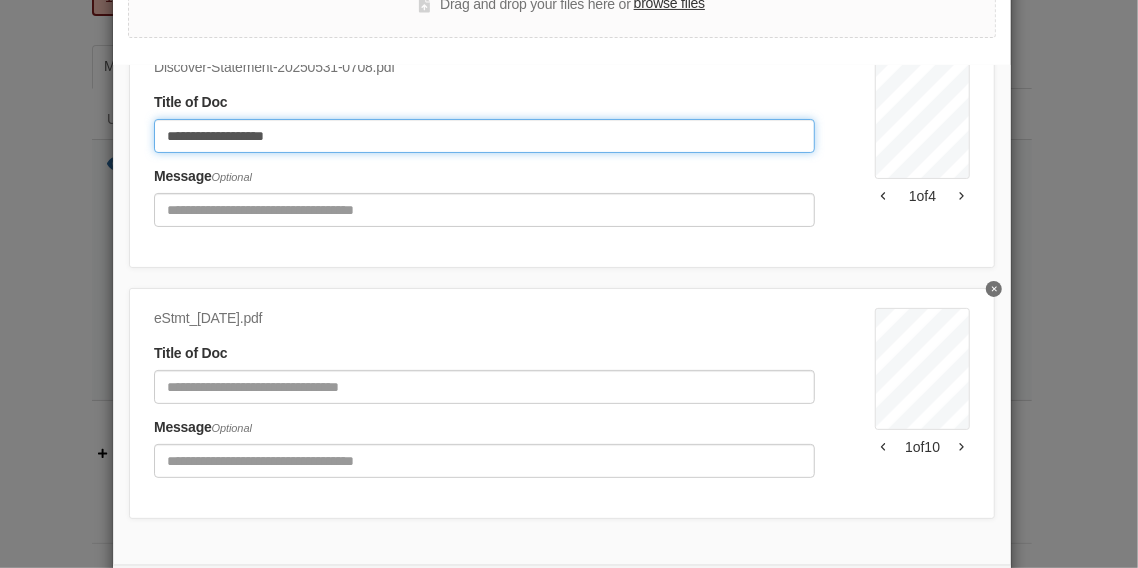 type on "**********" 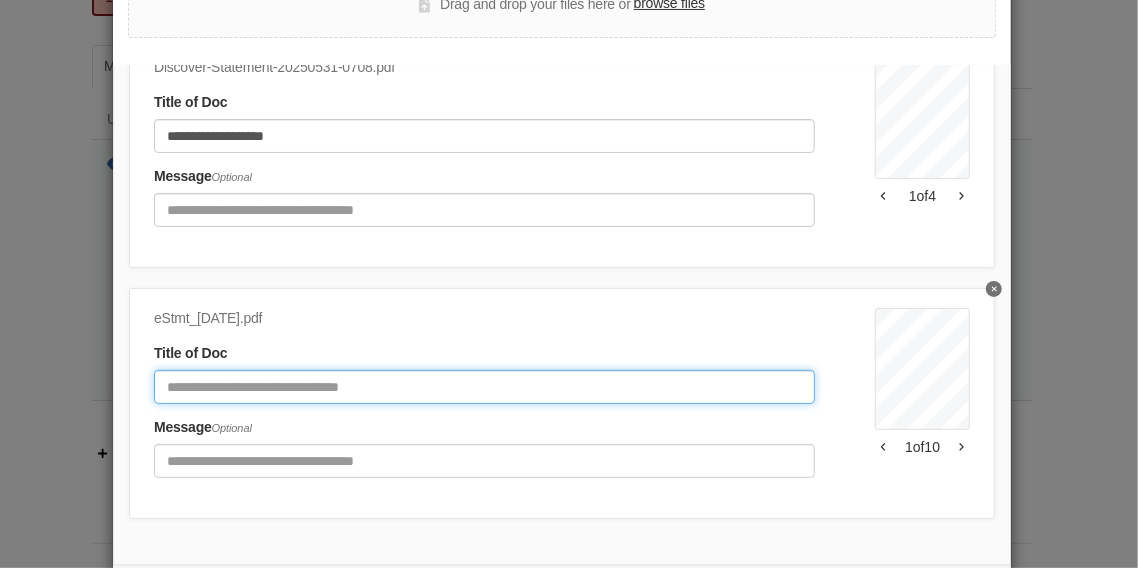 click 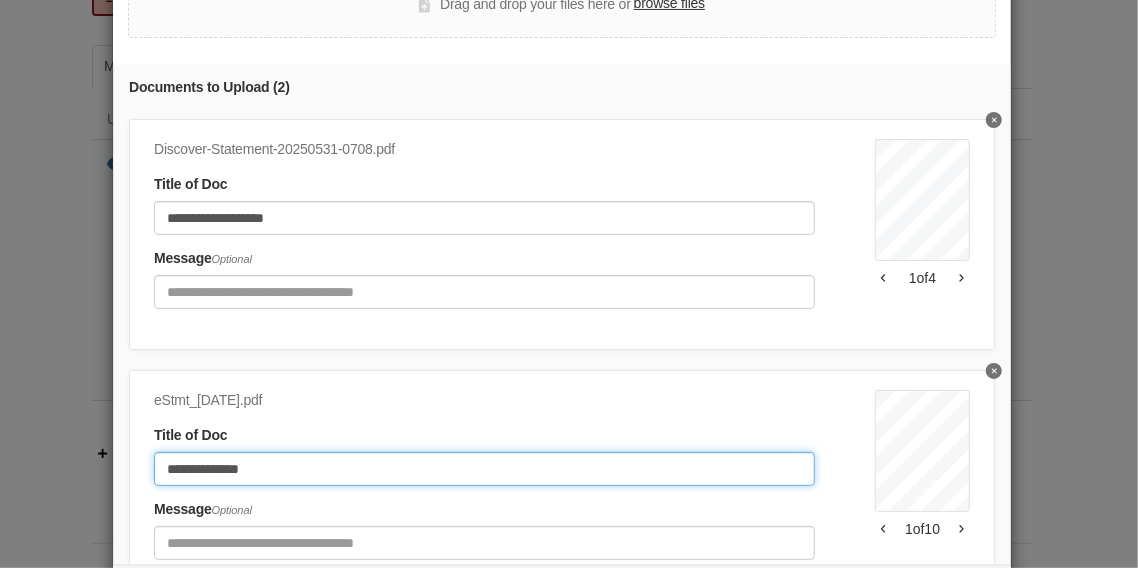scroll, scrollTop: 109, scrollLeft: 0, axis: vertical 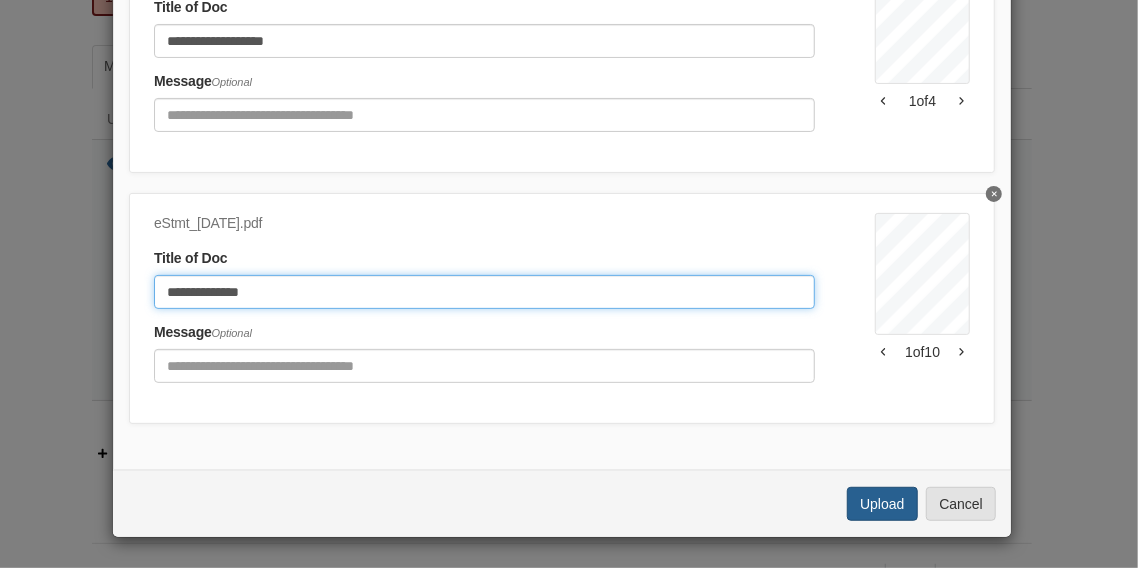 type on "**********" 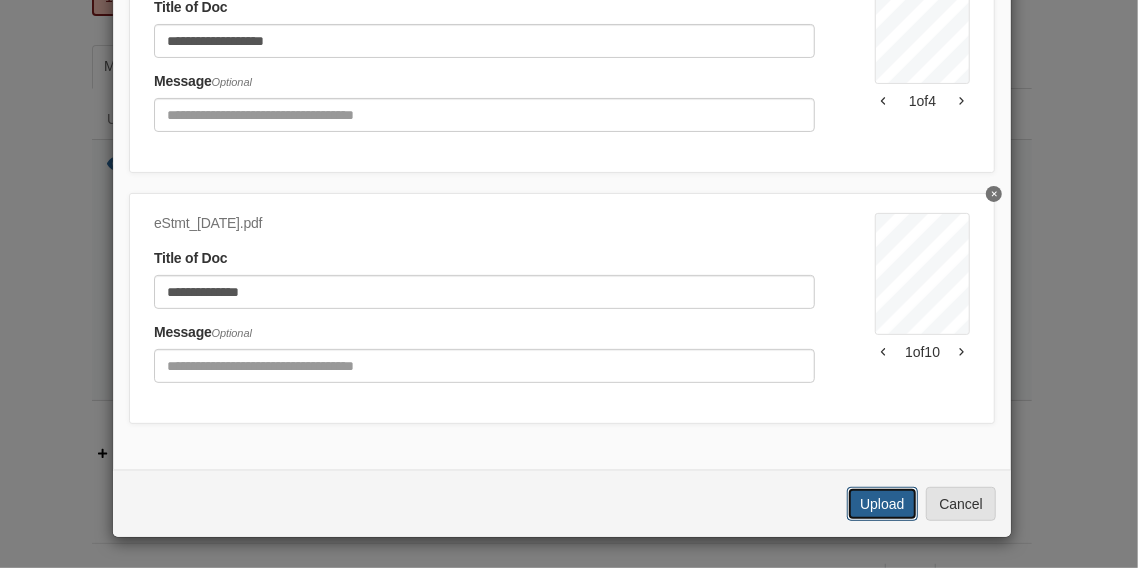 click on "Upload" at bounding box center (882, 504) 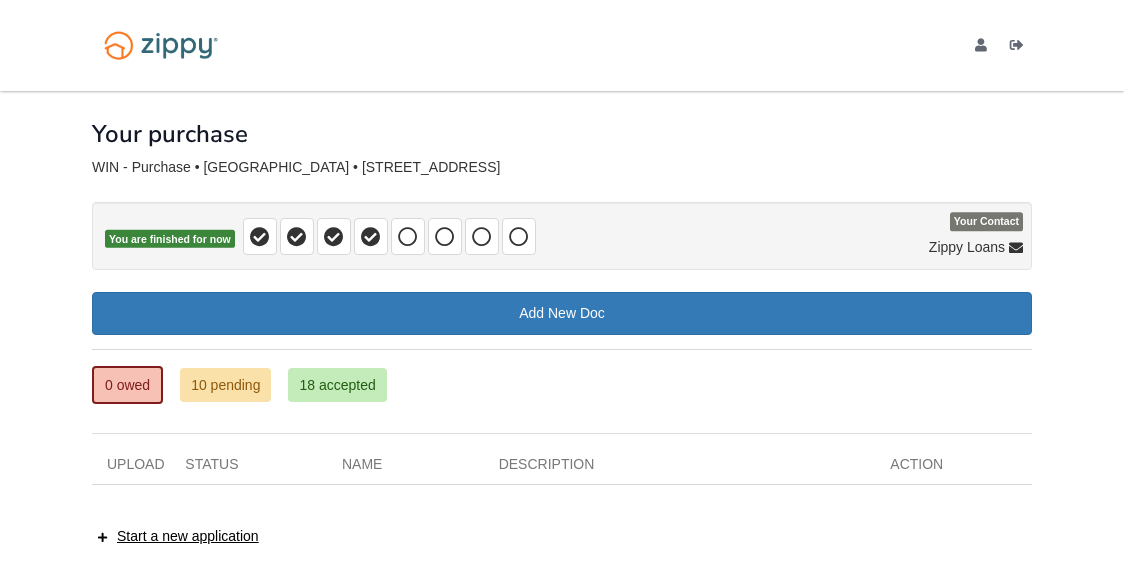 scroll, scrollTop: 139, scrollLeft: 0, axis: vertical 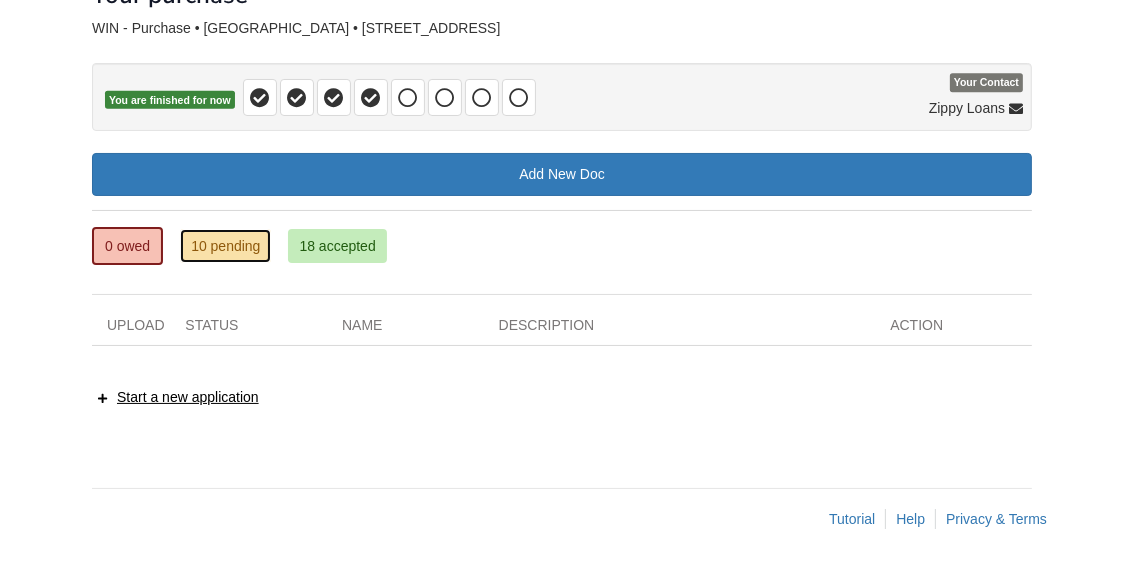click on "10 pending" at bounding box center [225, 246] 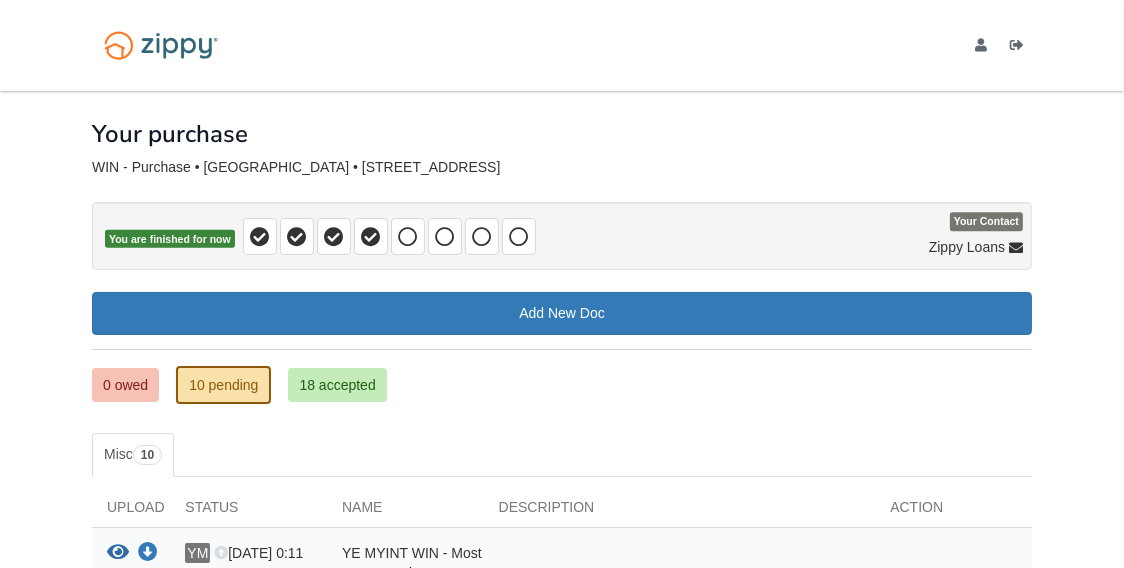 scroll, scrollTop: 210, scrollLeft: 0, axis: vertical 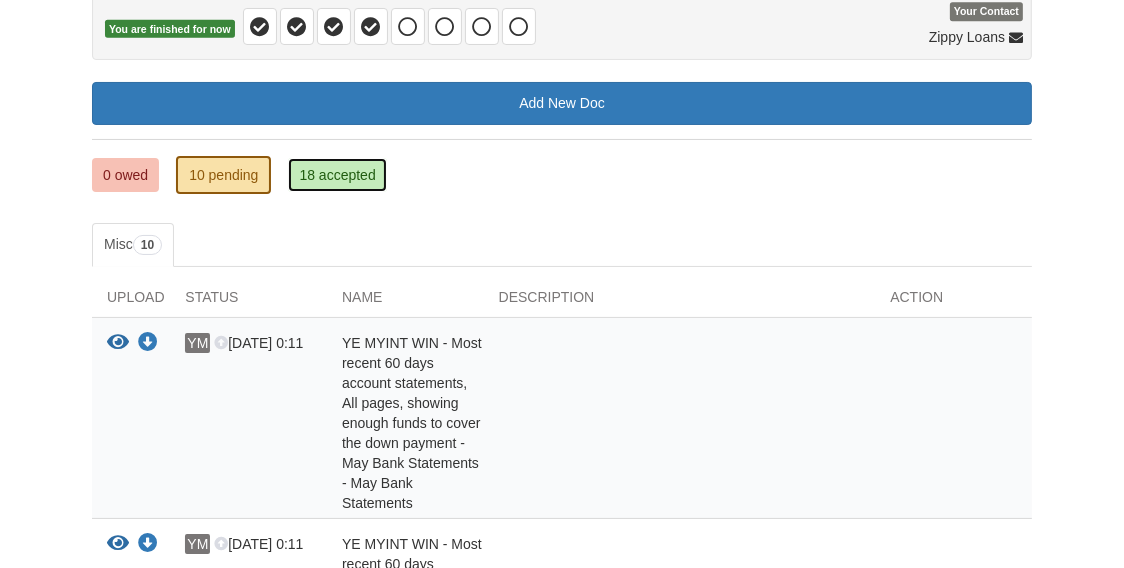 click on "18 accepted" at bounding box center [337, 175] 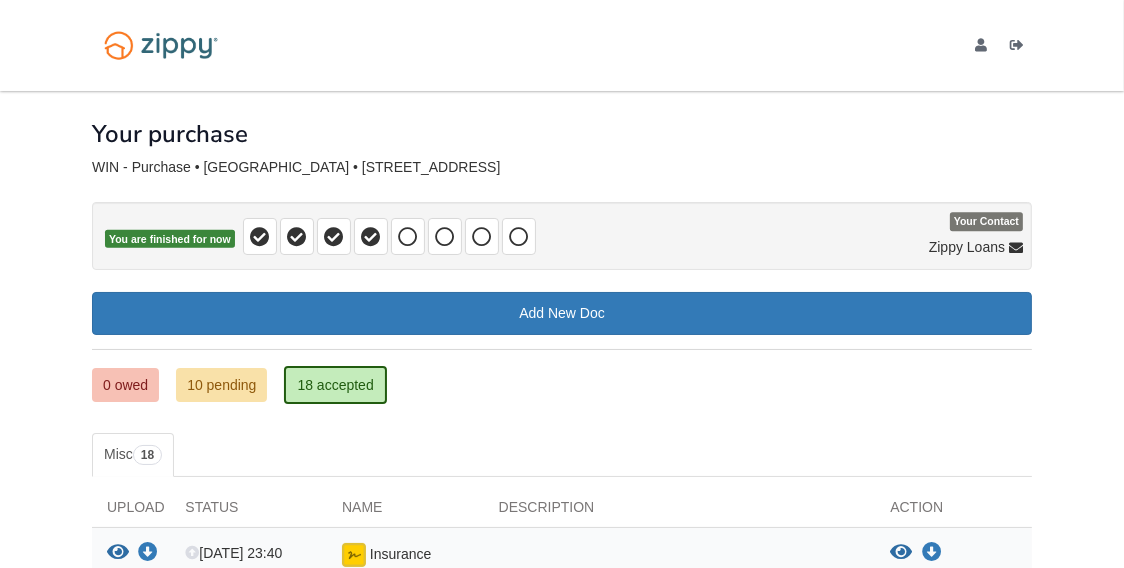 scroll, scrollTop: 105, scrollLeft: 0, axis: vertical 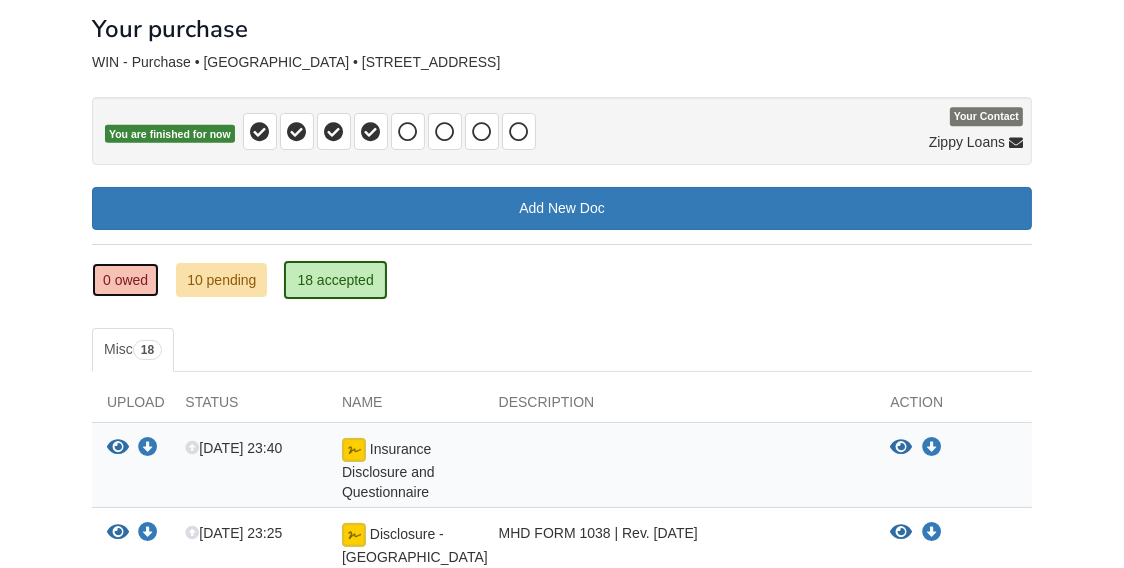 click on "0 owed" at bounding box center [125, 280] 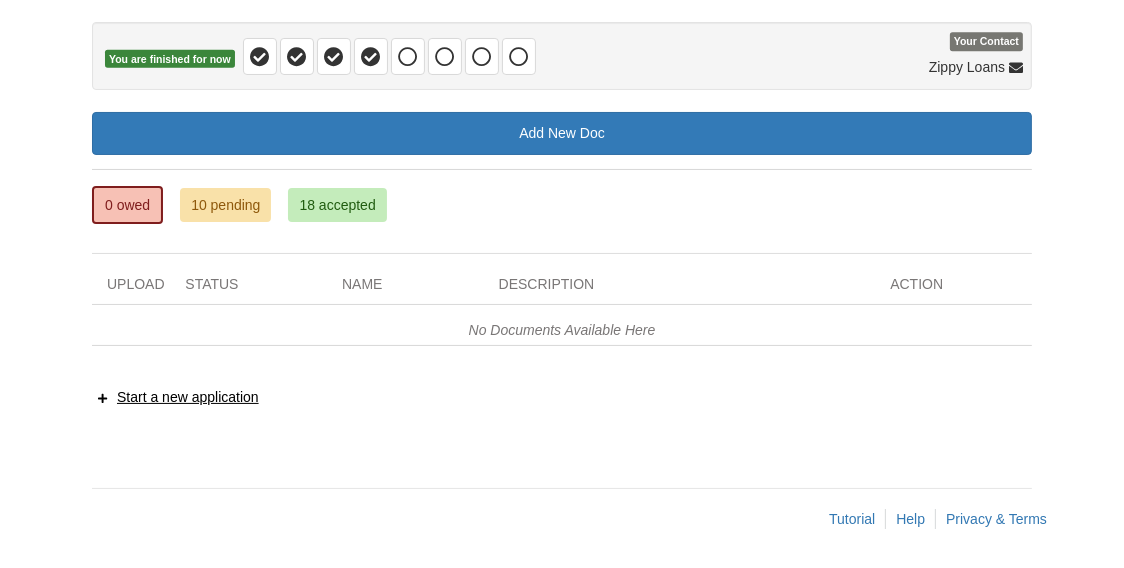 scroll, scrollTop: 0, scrollLeft: 0, axis: both 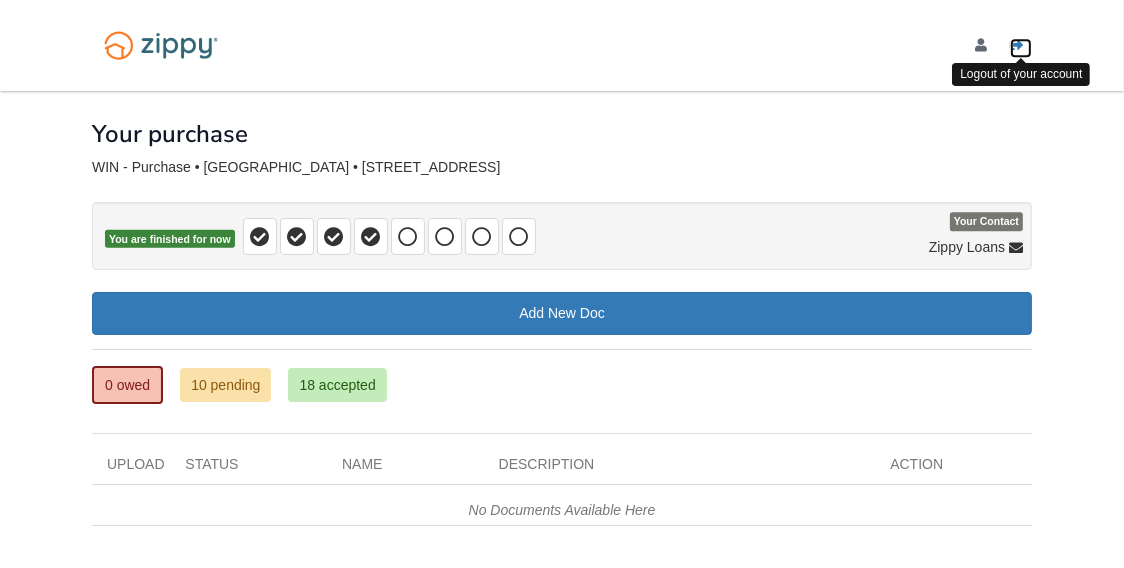 click at bounding box center [1017, 46] 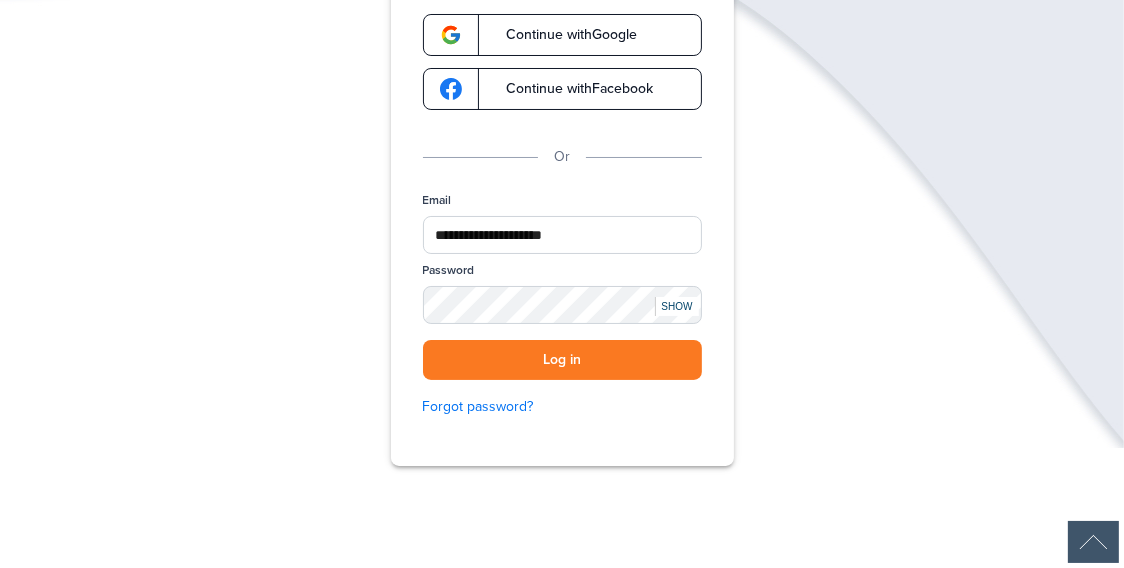 scroll, scrollTop: 0, scrollLeft: 0, axis: both 